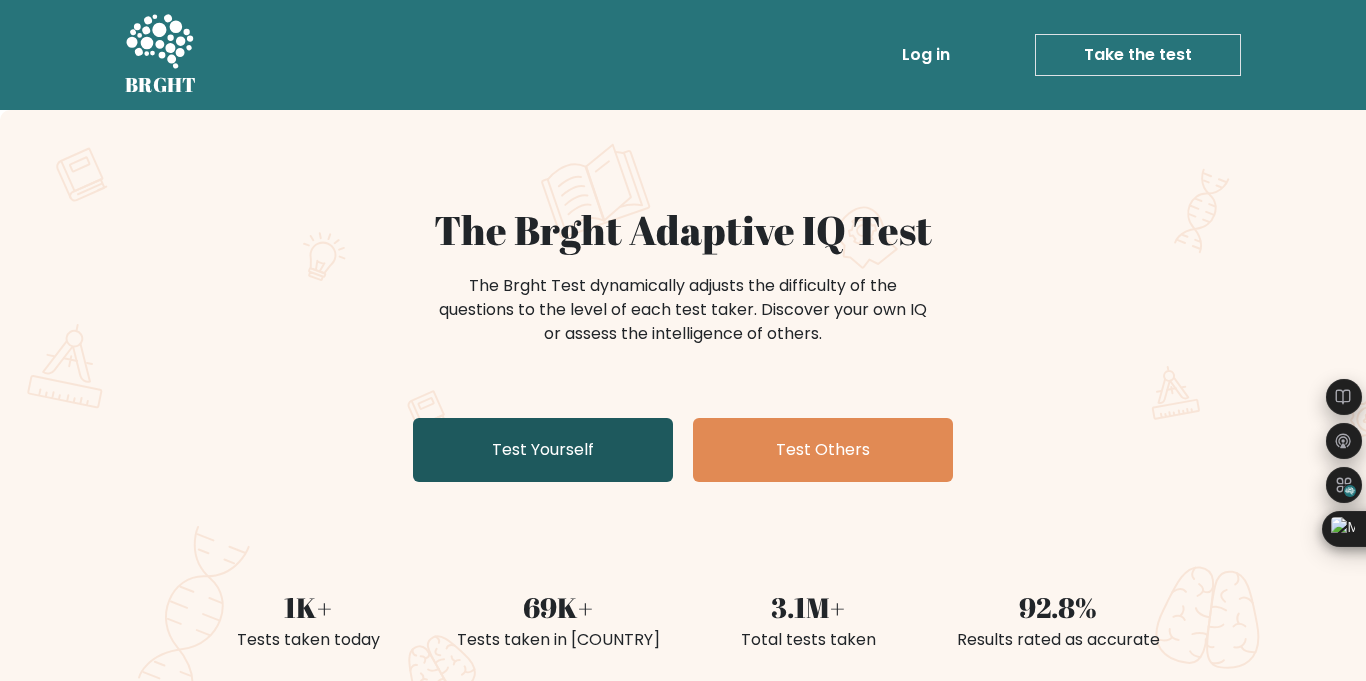 scroll, scrollTop: 39, scrollLeft: 0, axis: vertical 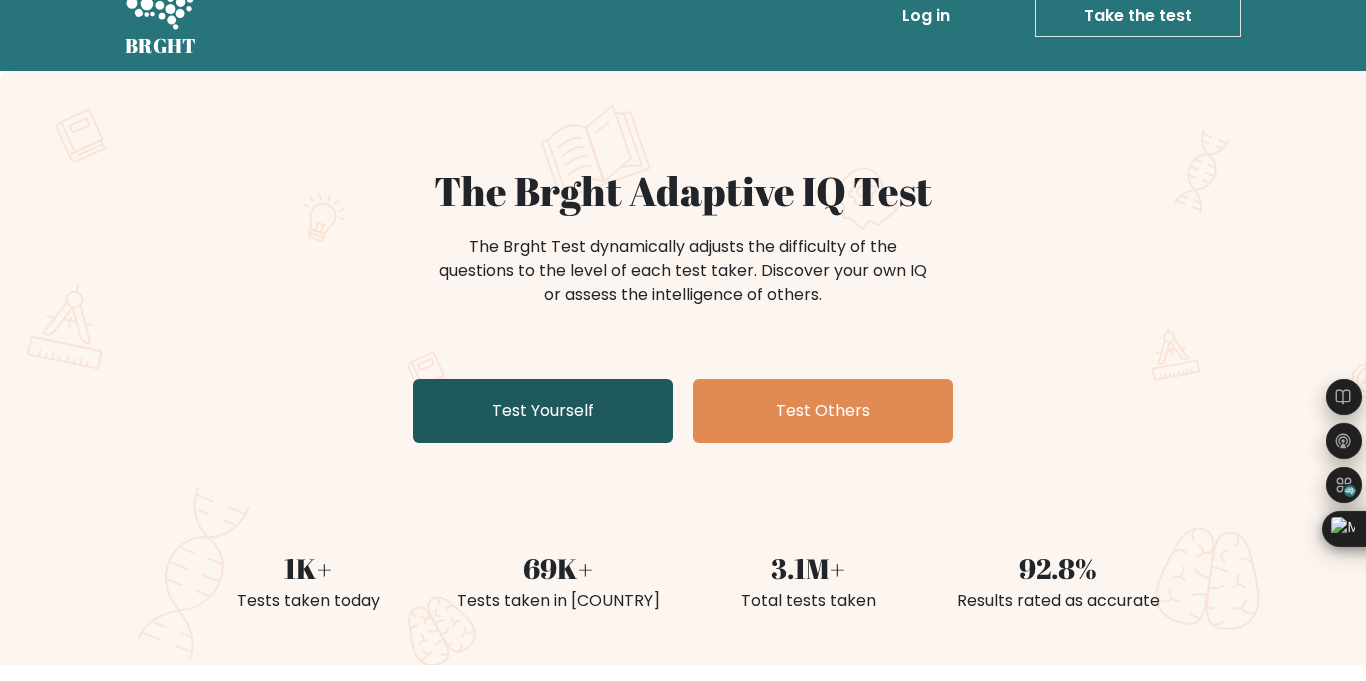 click on "Test Yourself" at bounding box center [543, 411] 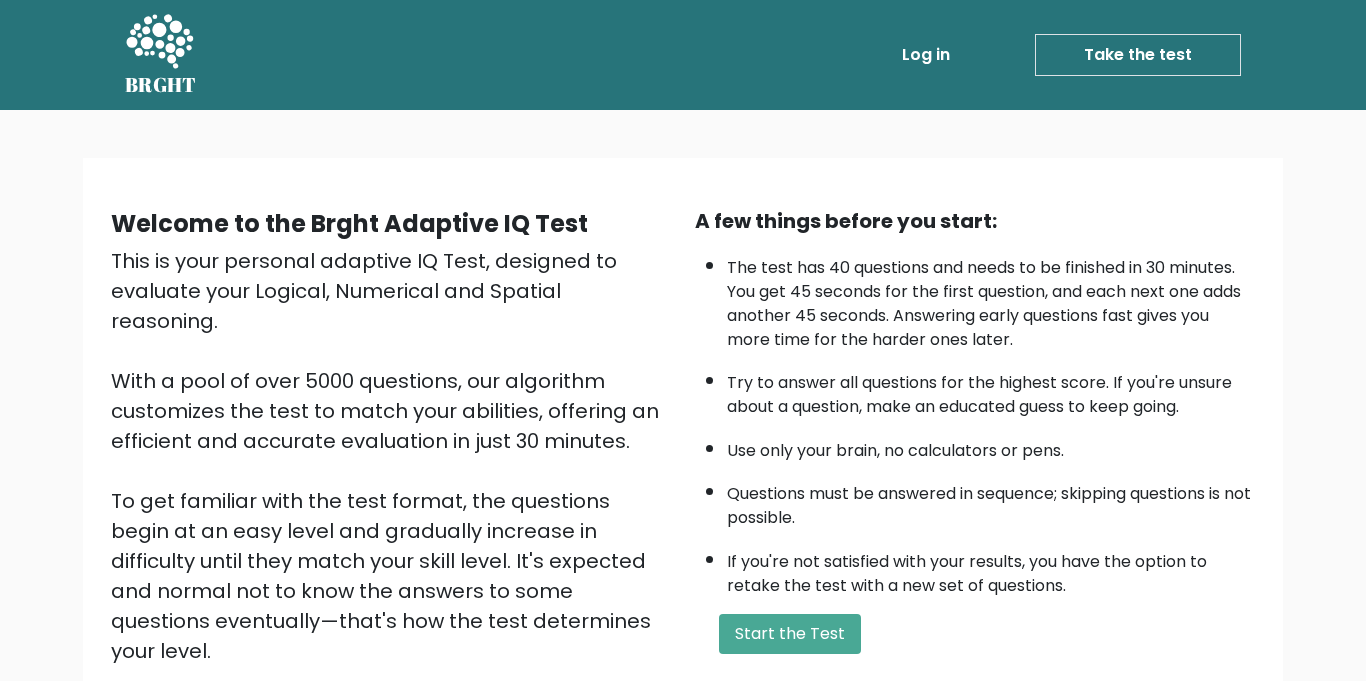 scroll, scrollTop: 235, scrollLeft: 0, axis: vertical 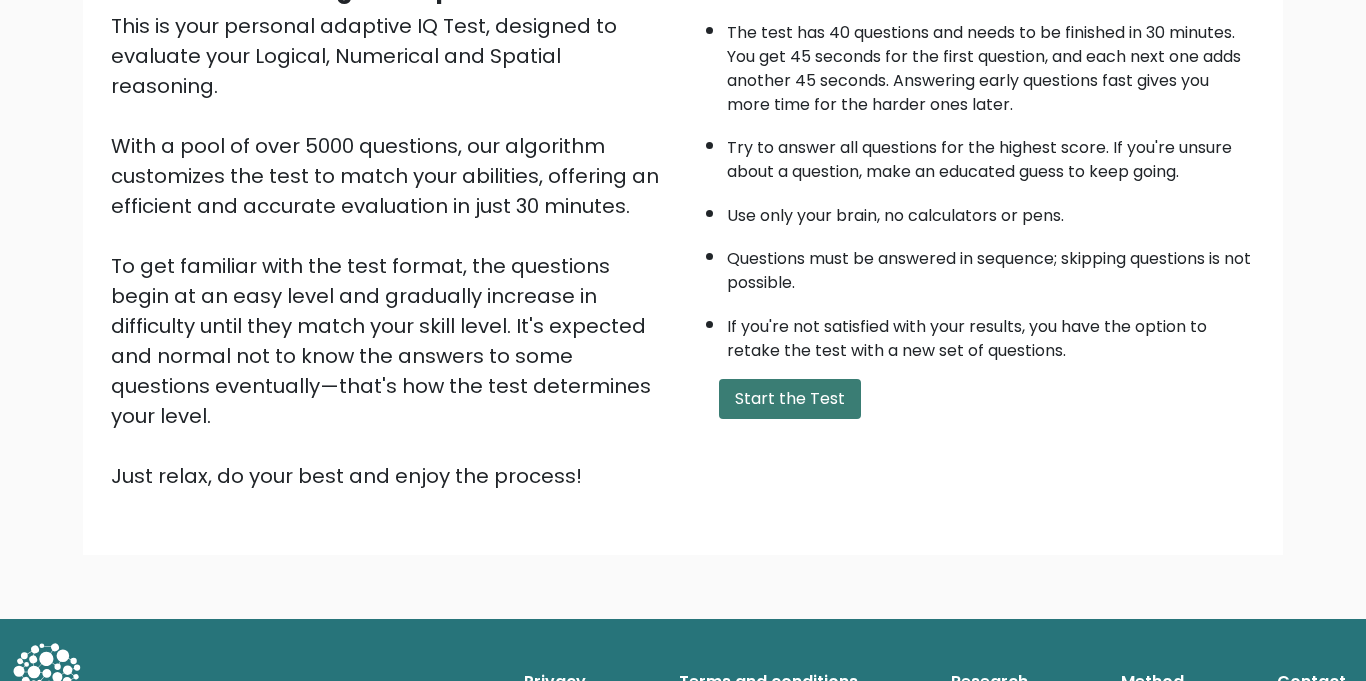 click on "Start the Test" at bounding box center [790, 399] 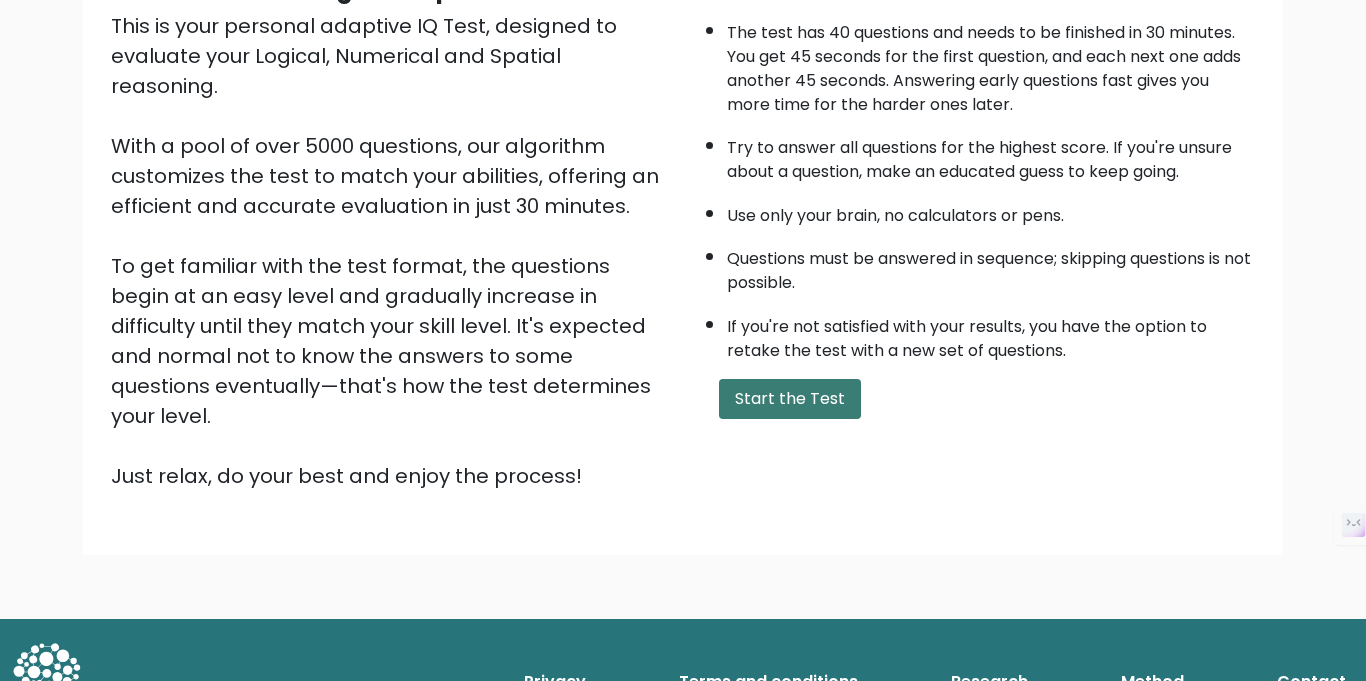 scroll, scrollTop: 235, scrollLeft: 0, axis: vertical 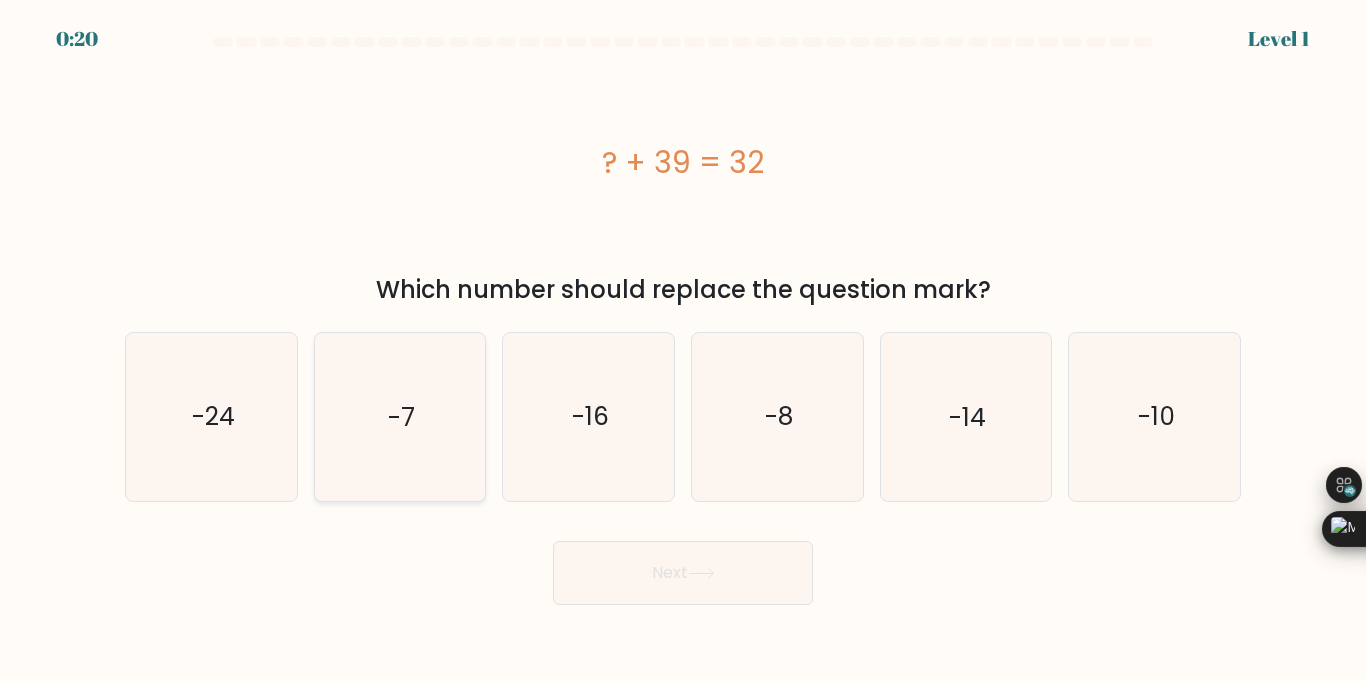 click on "-7" 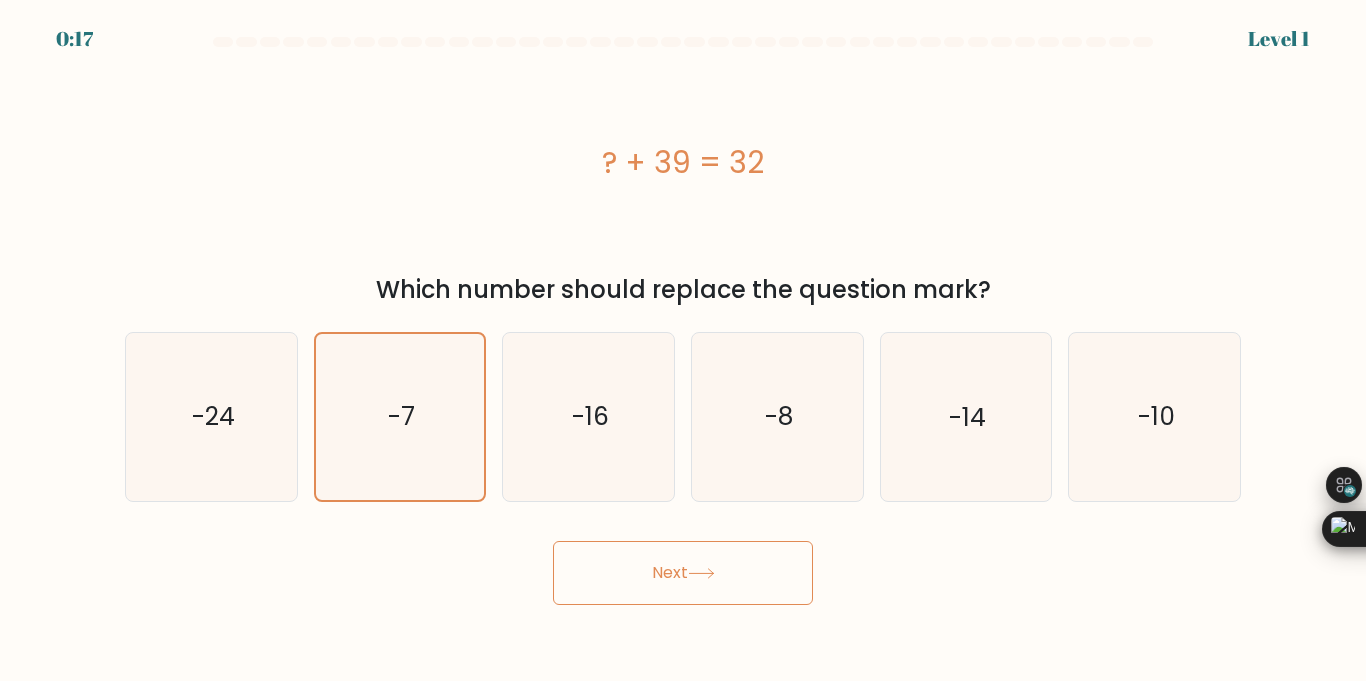click on "Next" at bounding box center [683, 573] 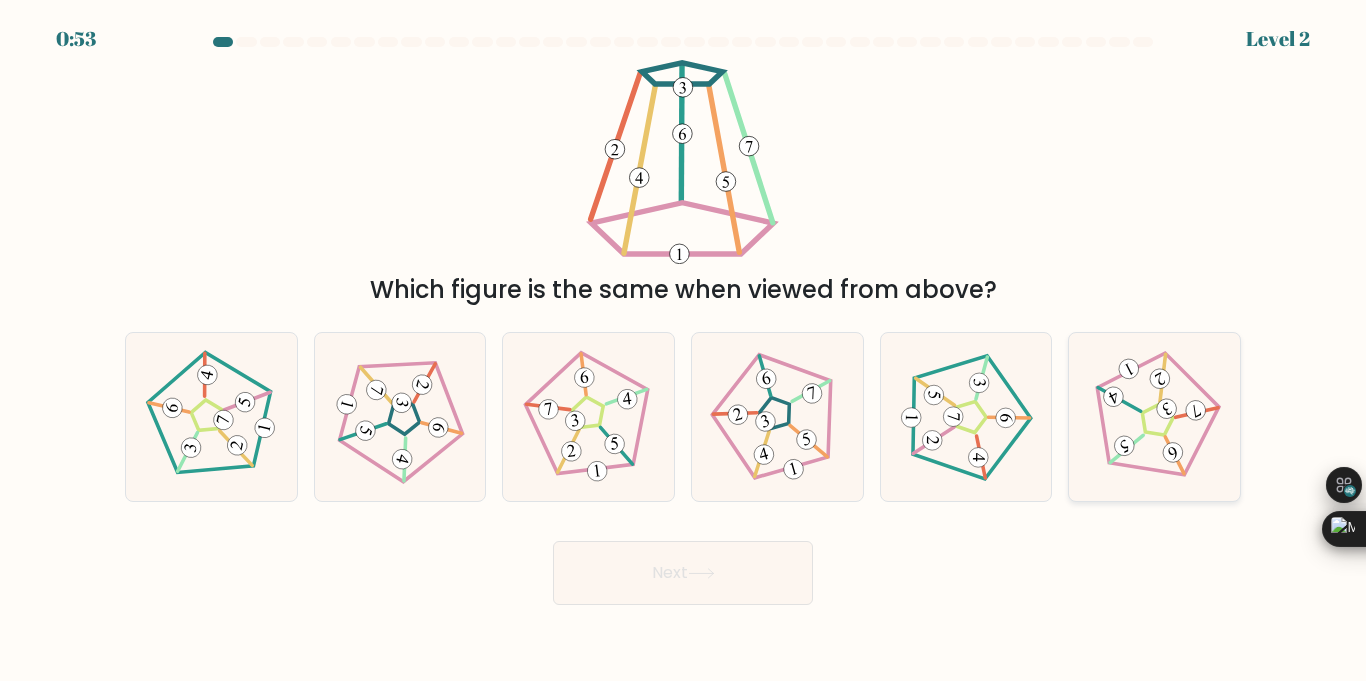 click 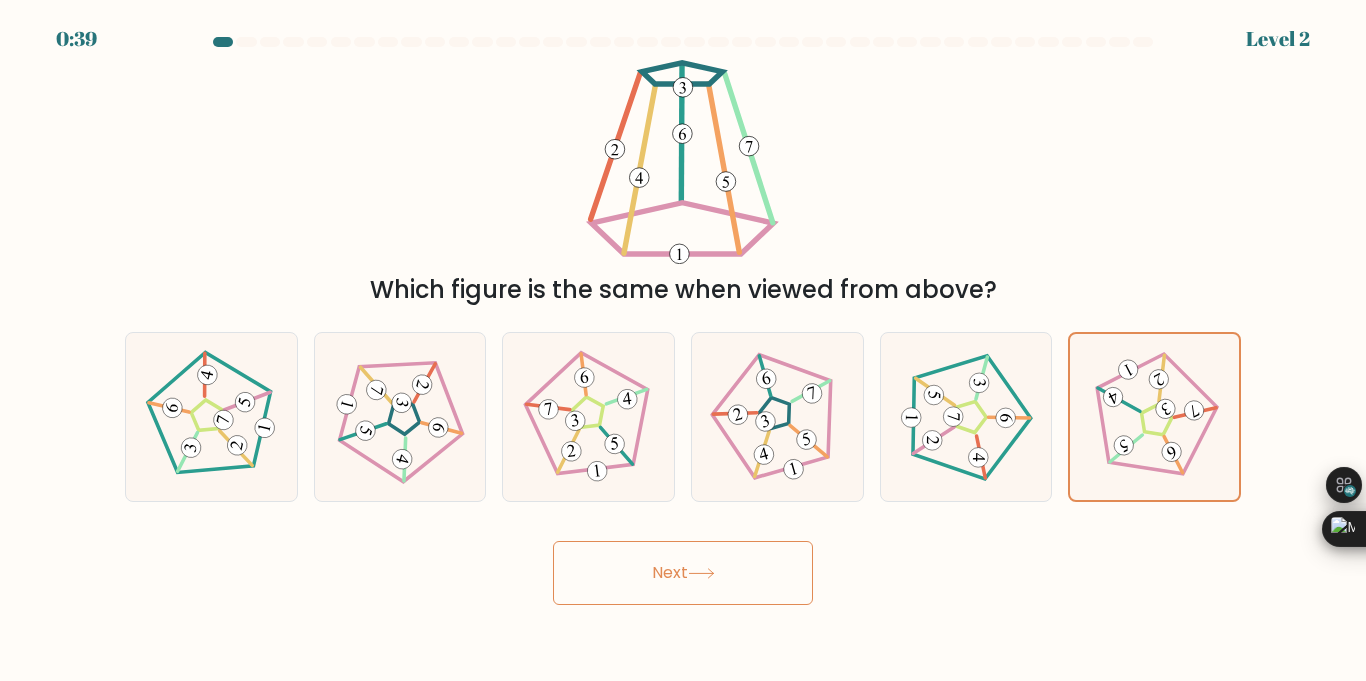 click on "Next" at bounding box center [683, 573] 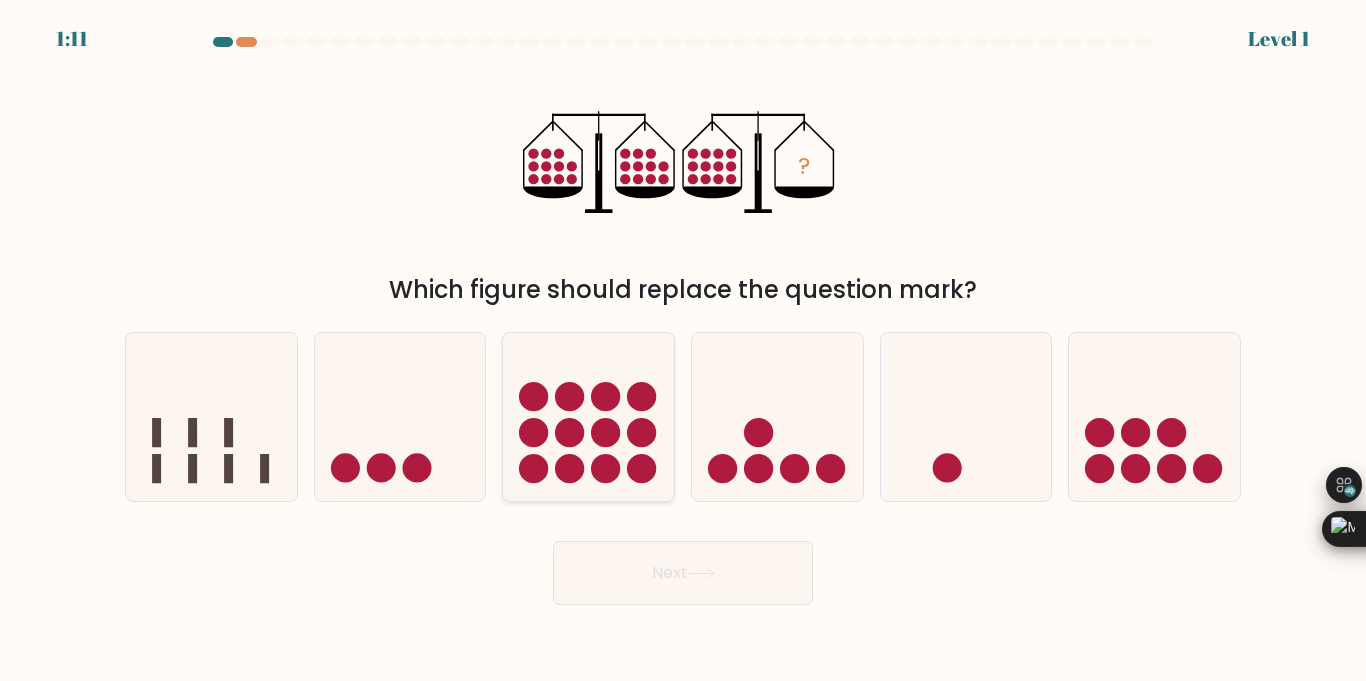 click 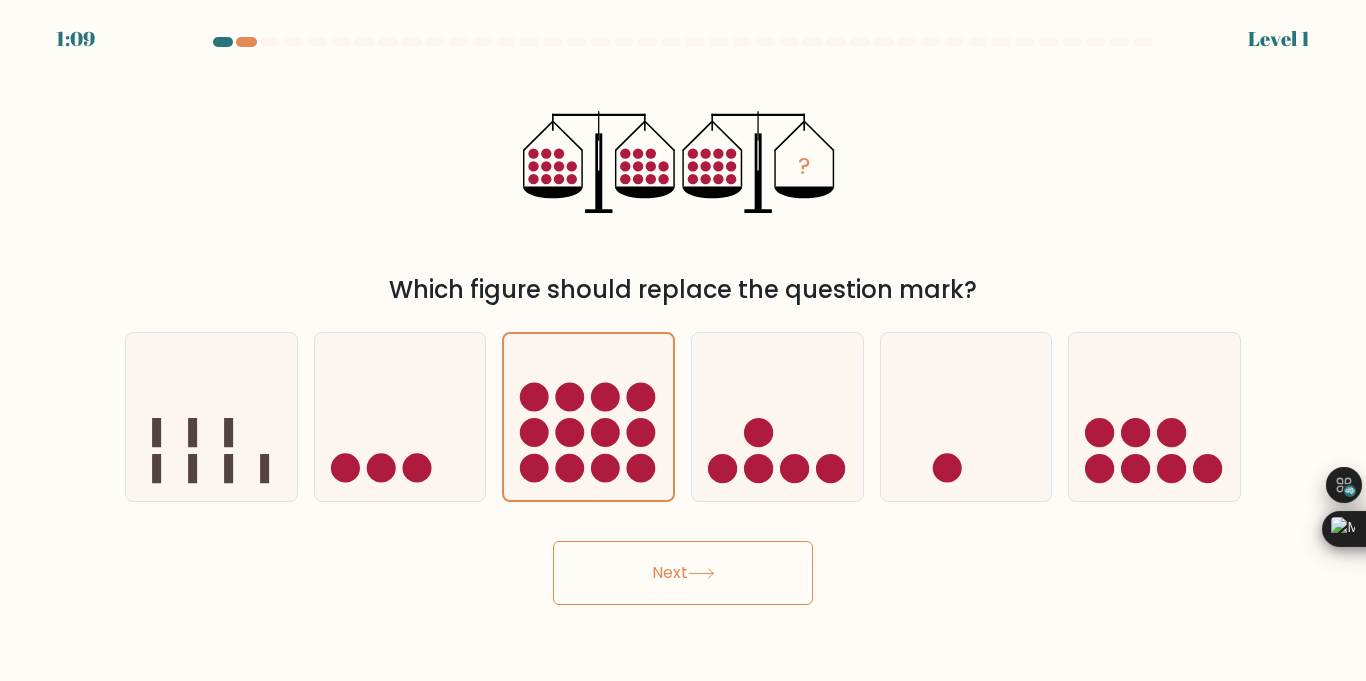 click on "Next" at bounding box center (683, 573) 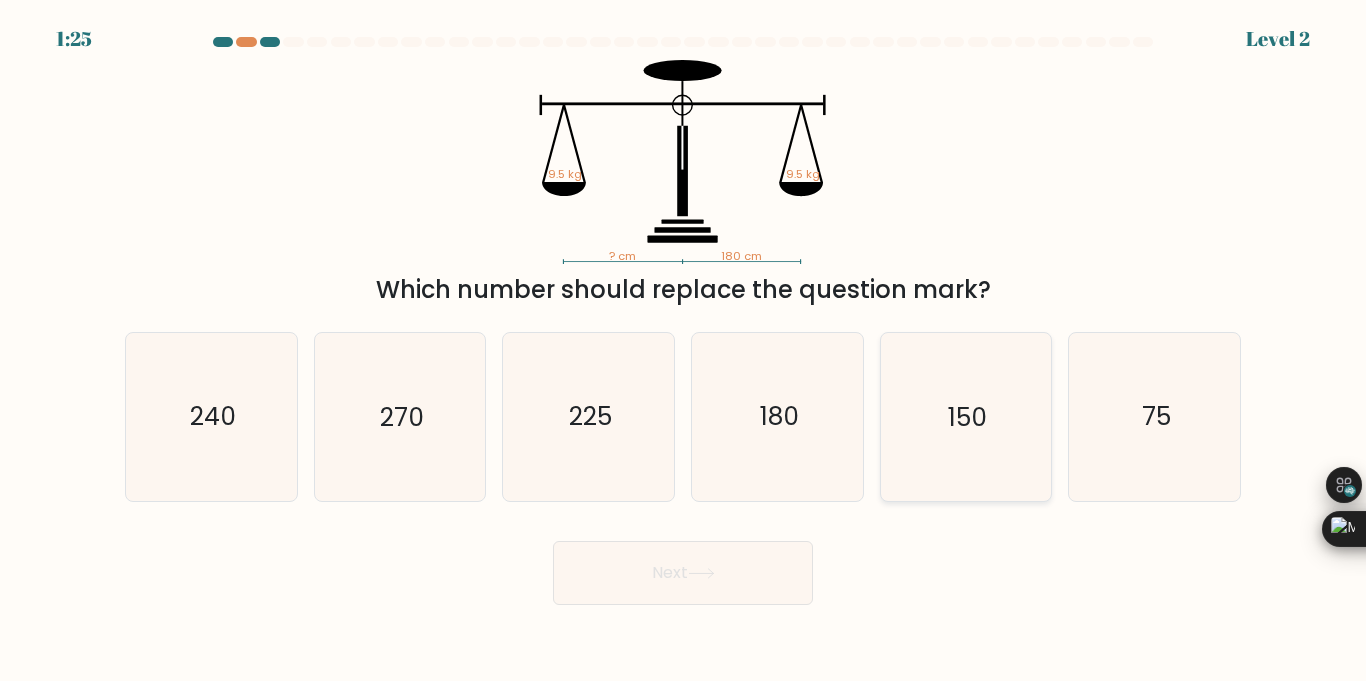 click on "150" 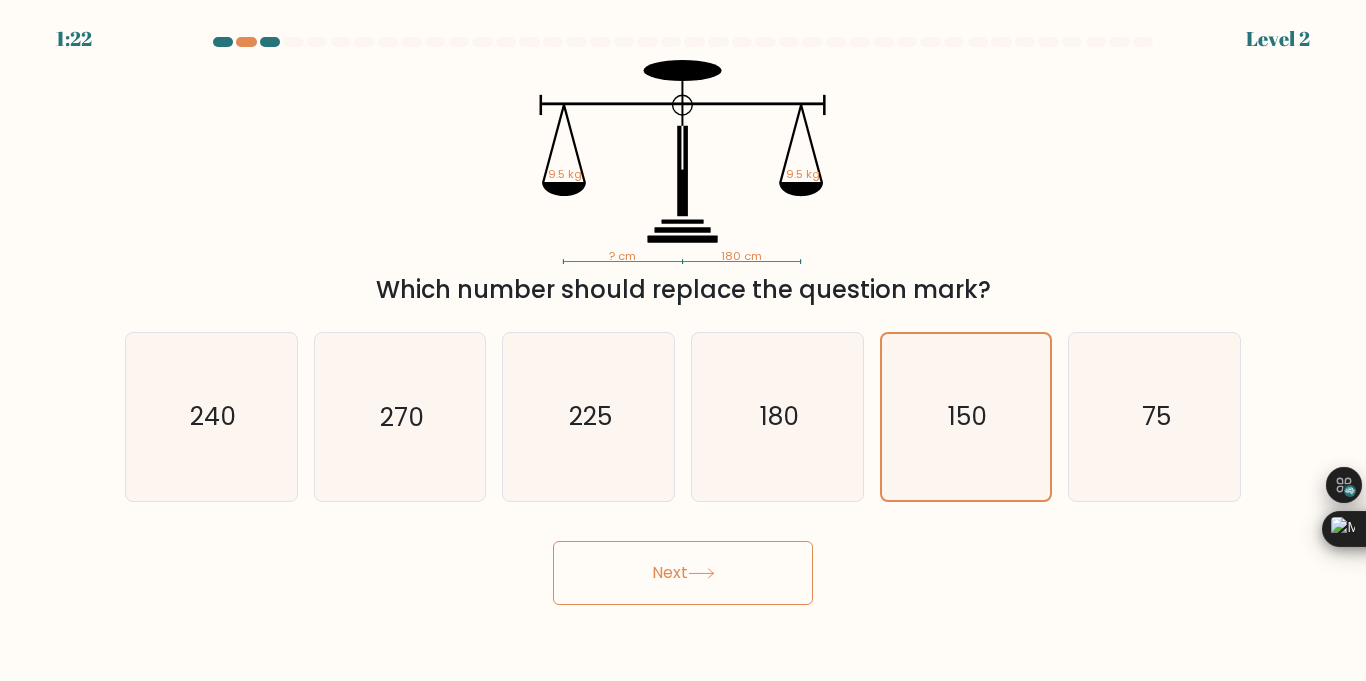 click on "Next" at bounding box center [683, 573] 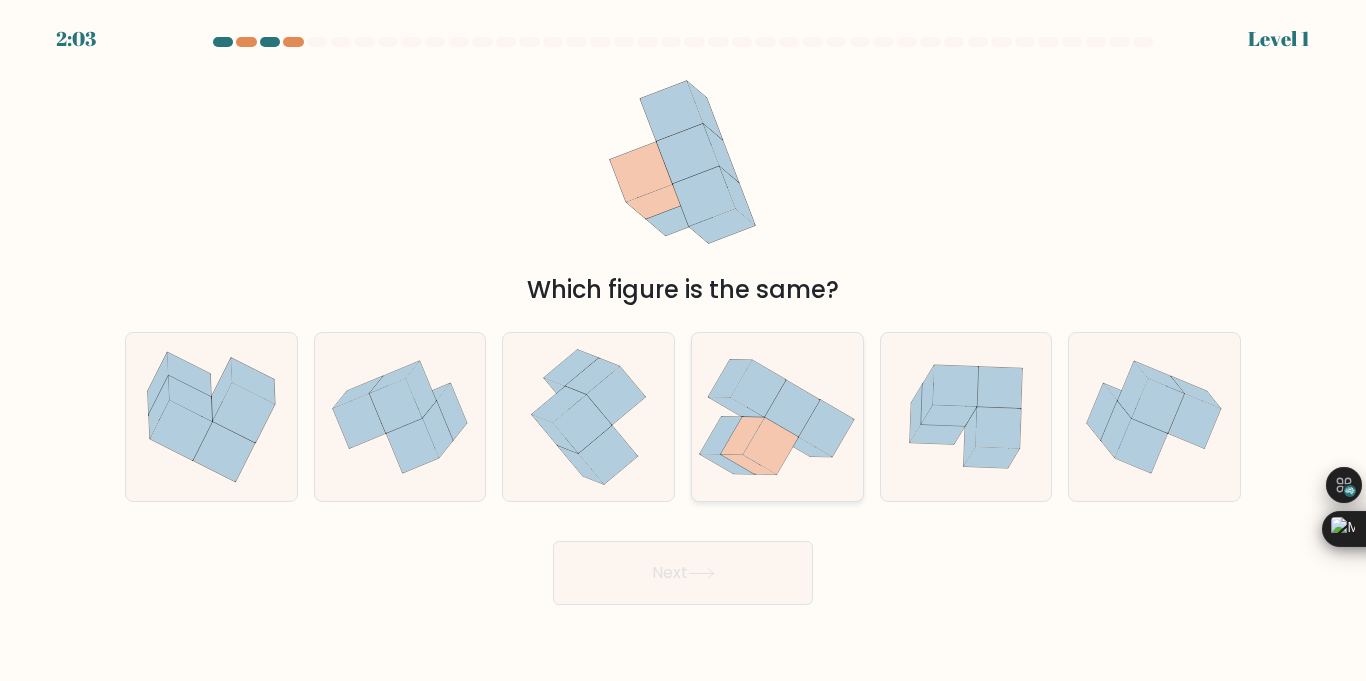 click 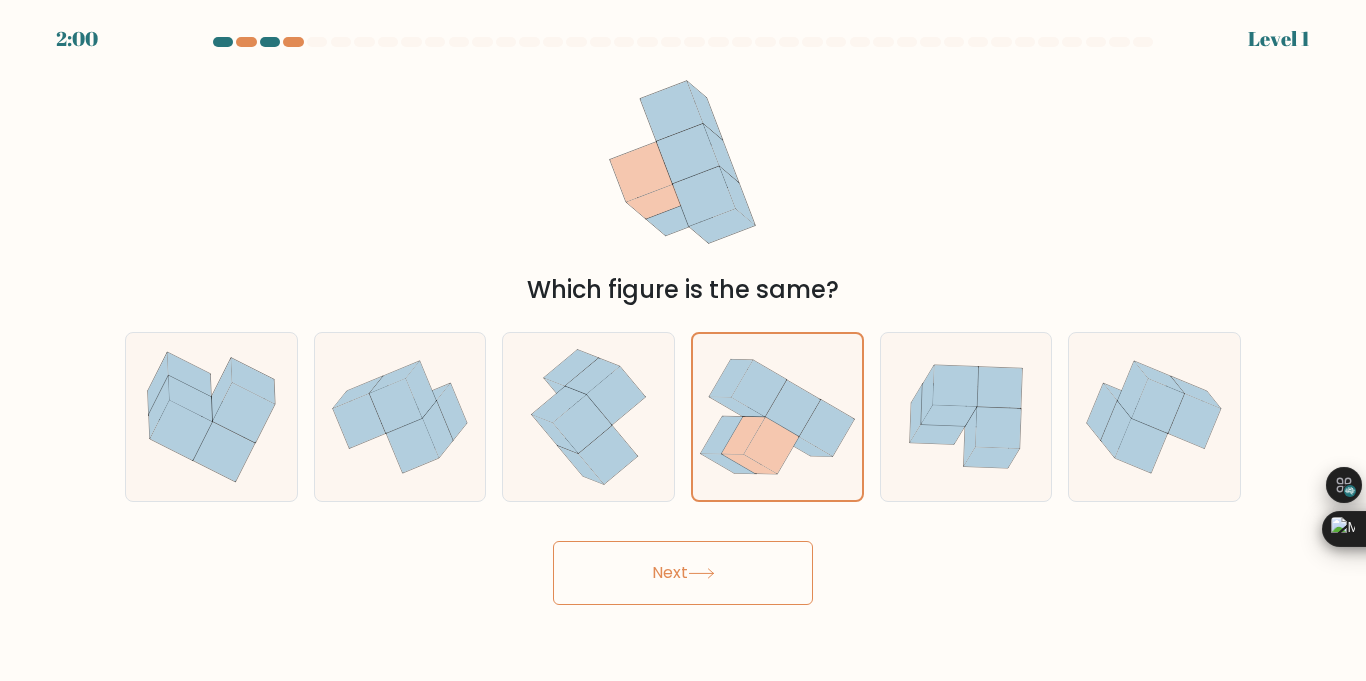 click on "Next" at bounding box center (683, 573) 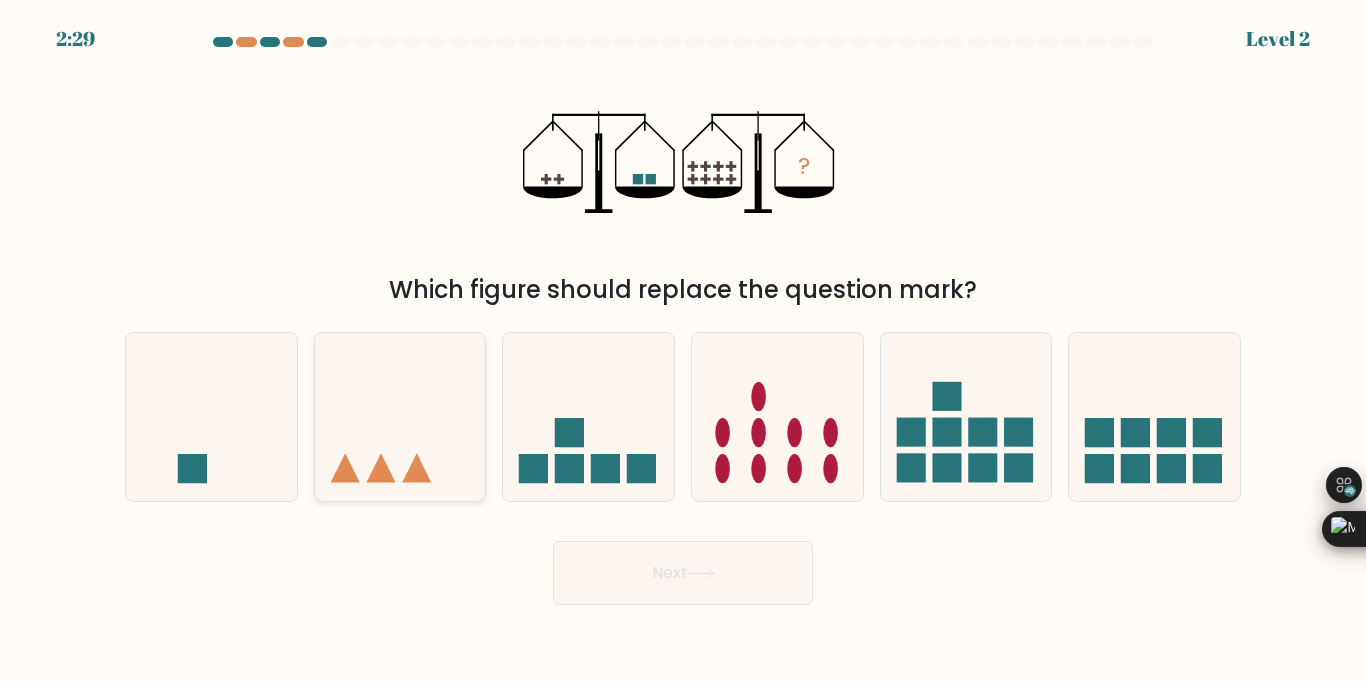 click at bounding box center [400, 416] 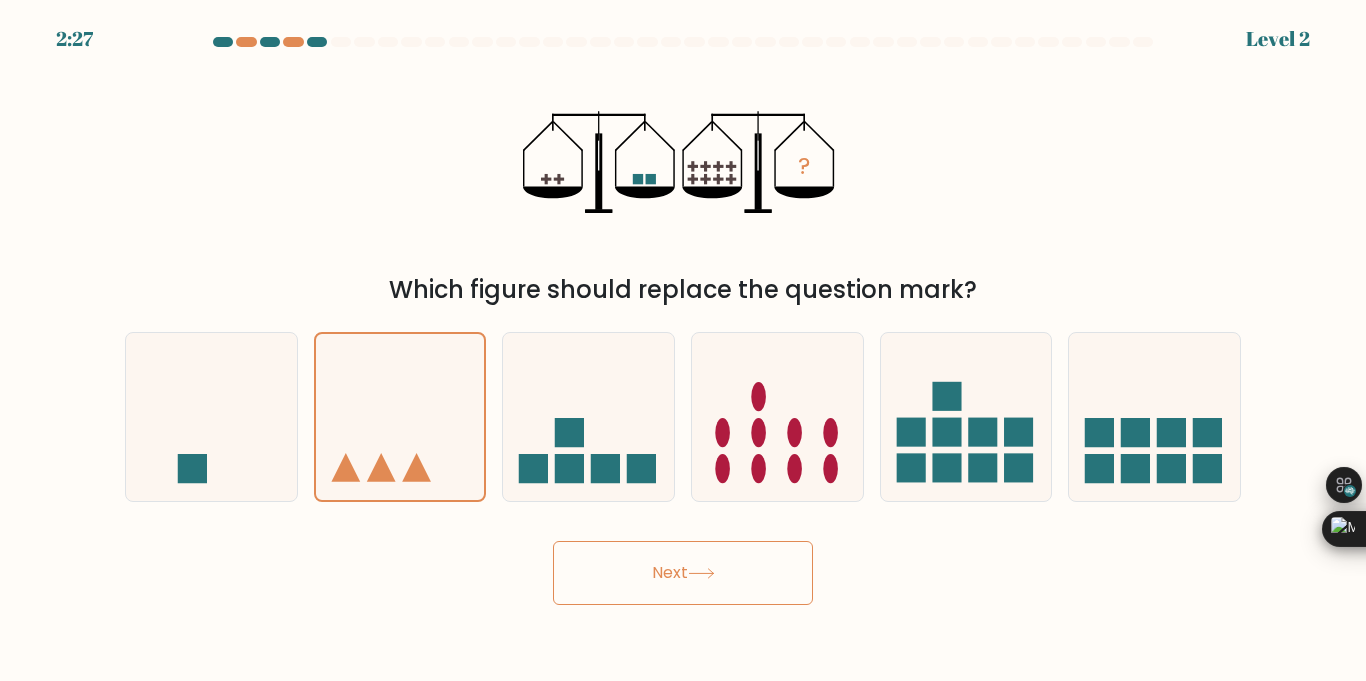 click on "Next" at bounding box center (683, 573) 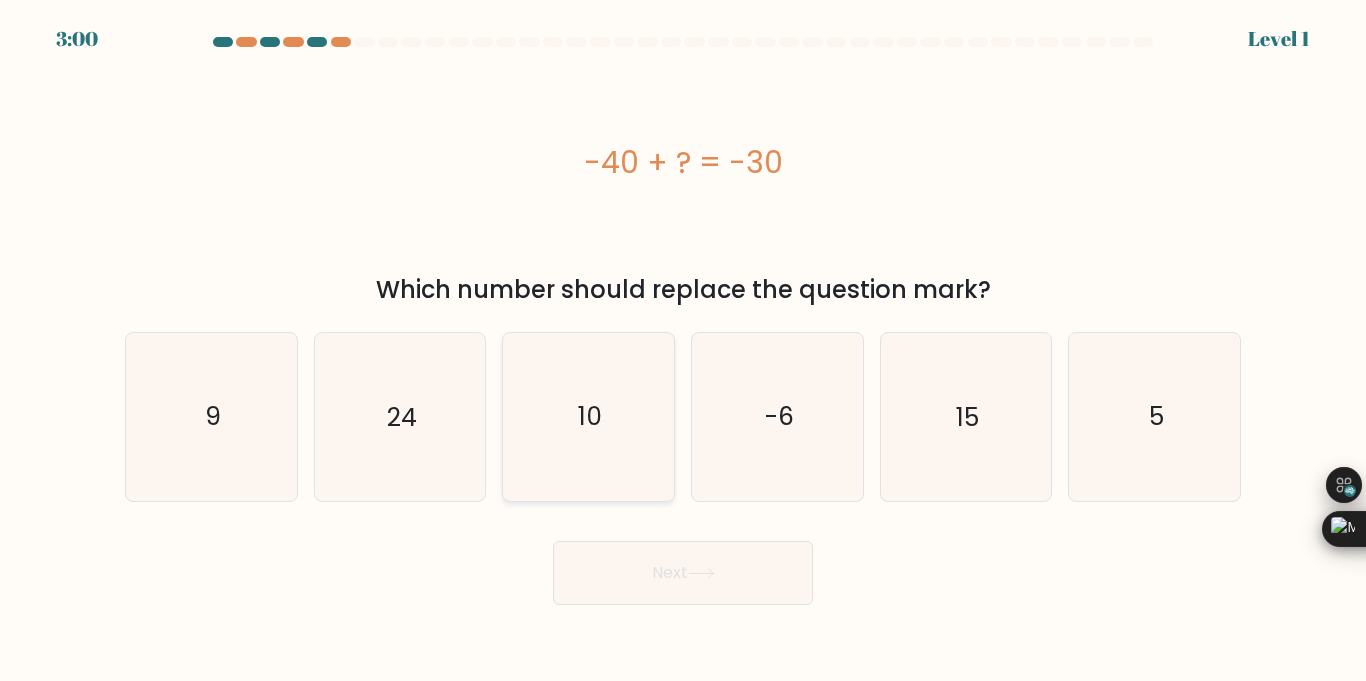 click on "10" 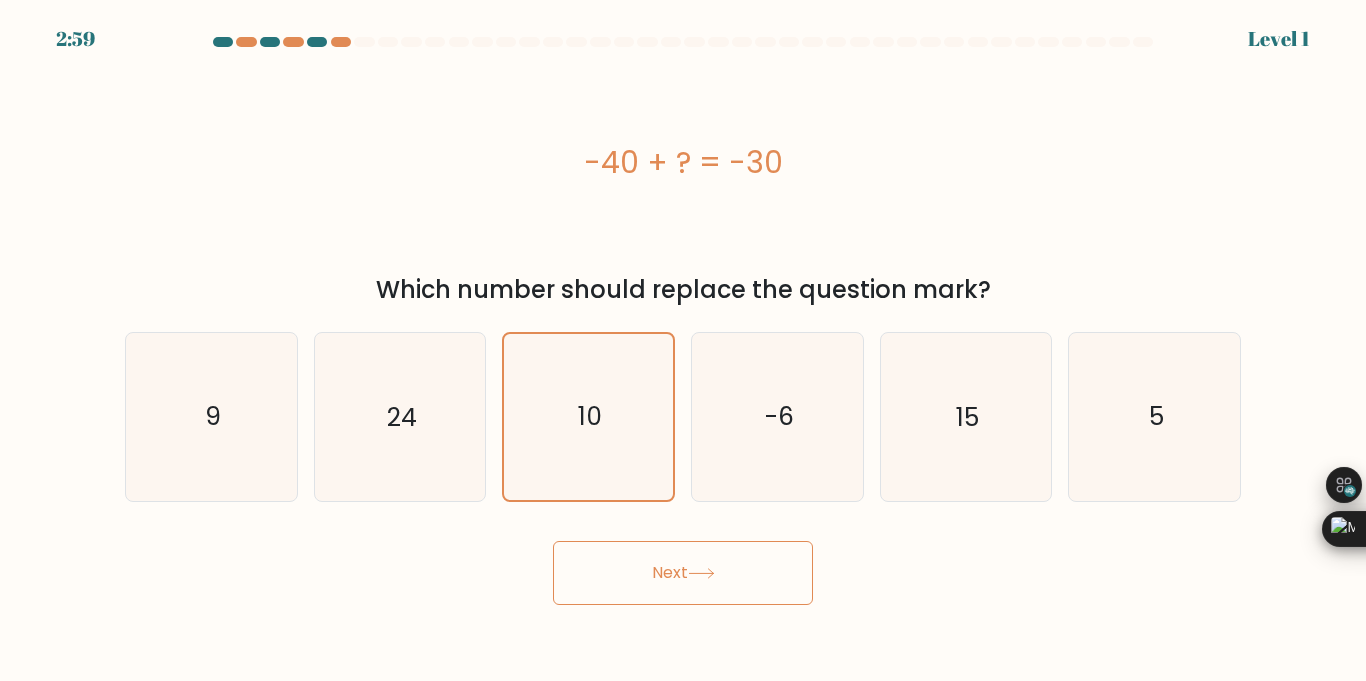 click on "Next" at bounding box center [683, 573] 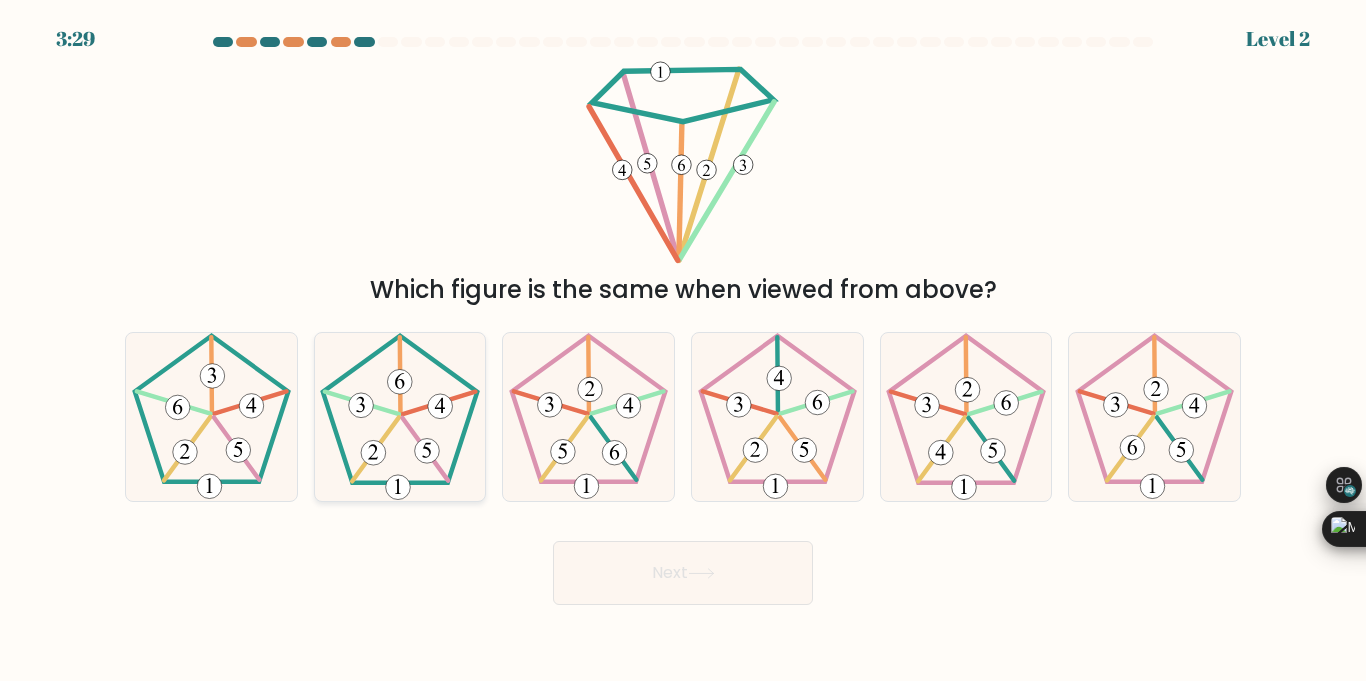 click 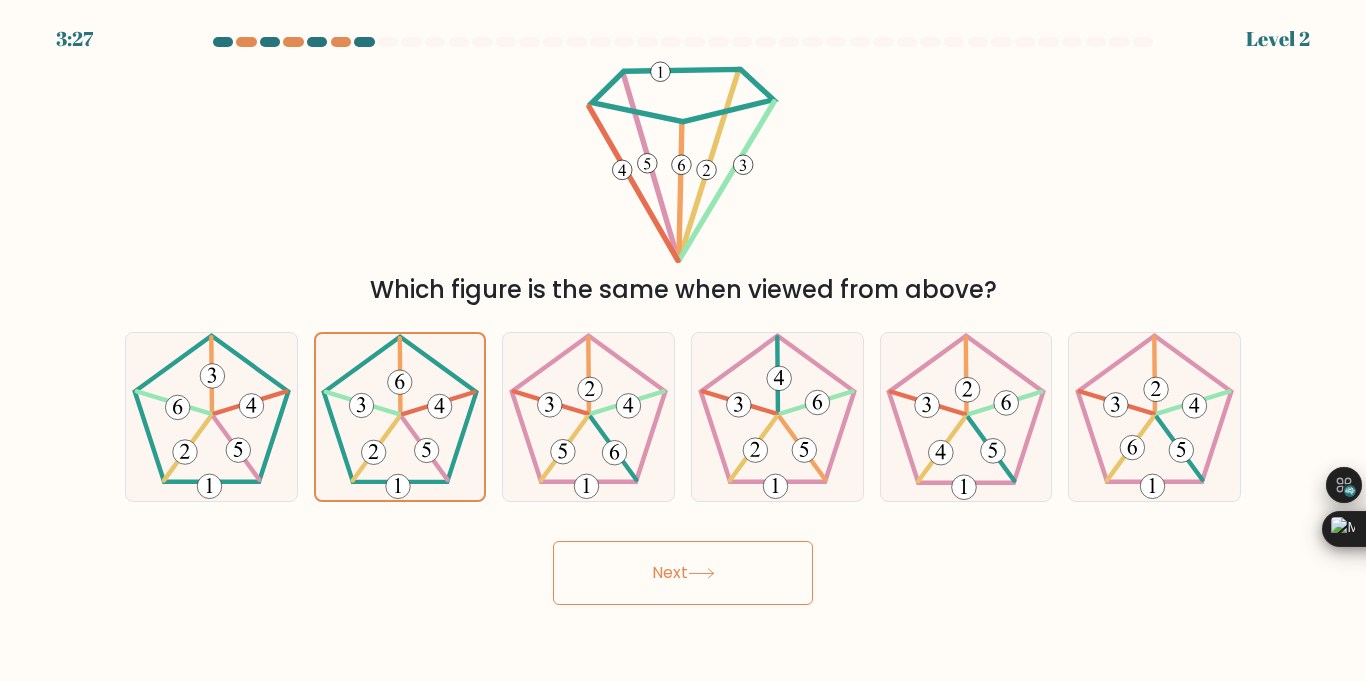 click on "Next" at bounding box center (683, 573) 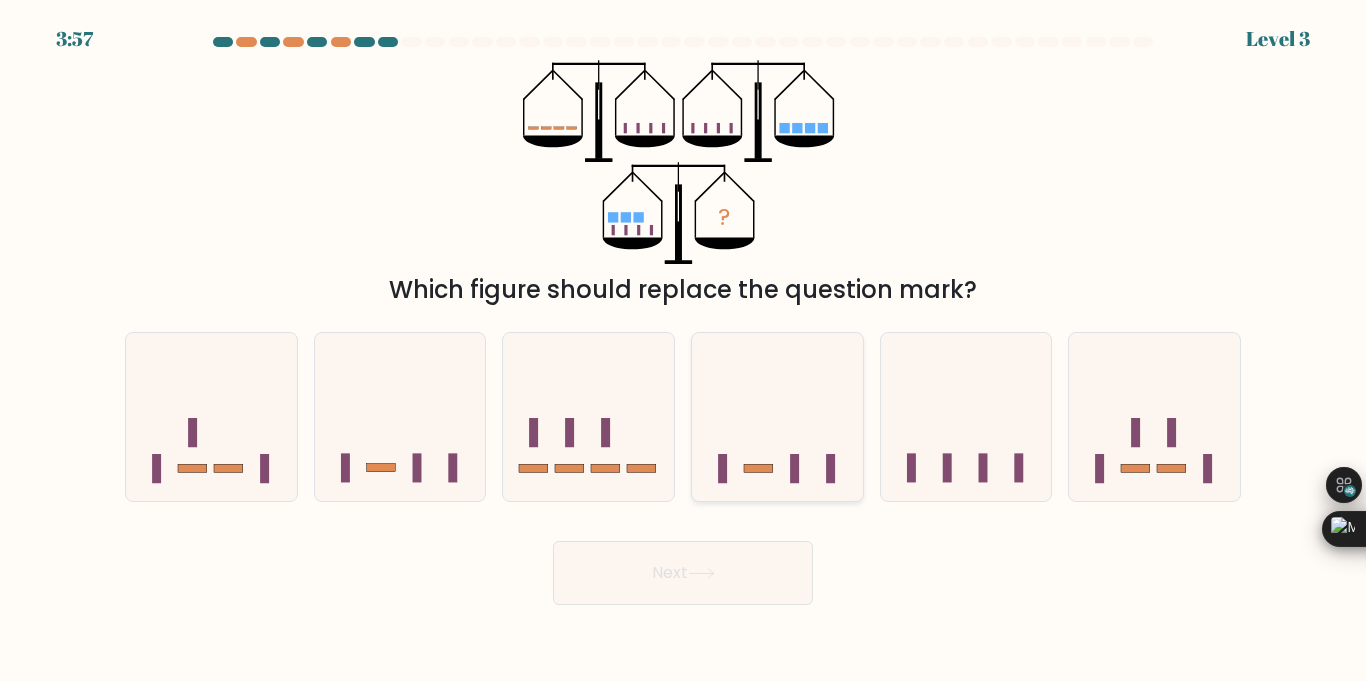 click 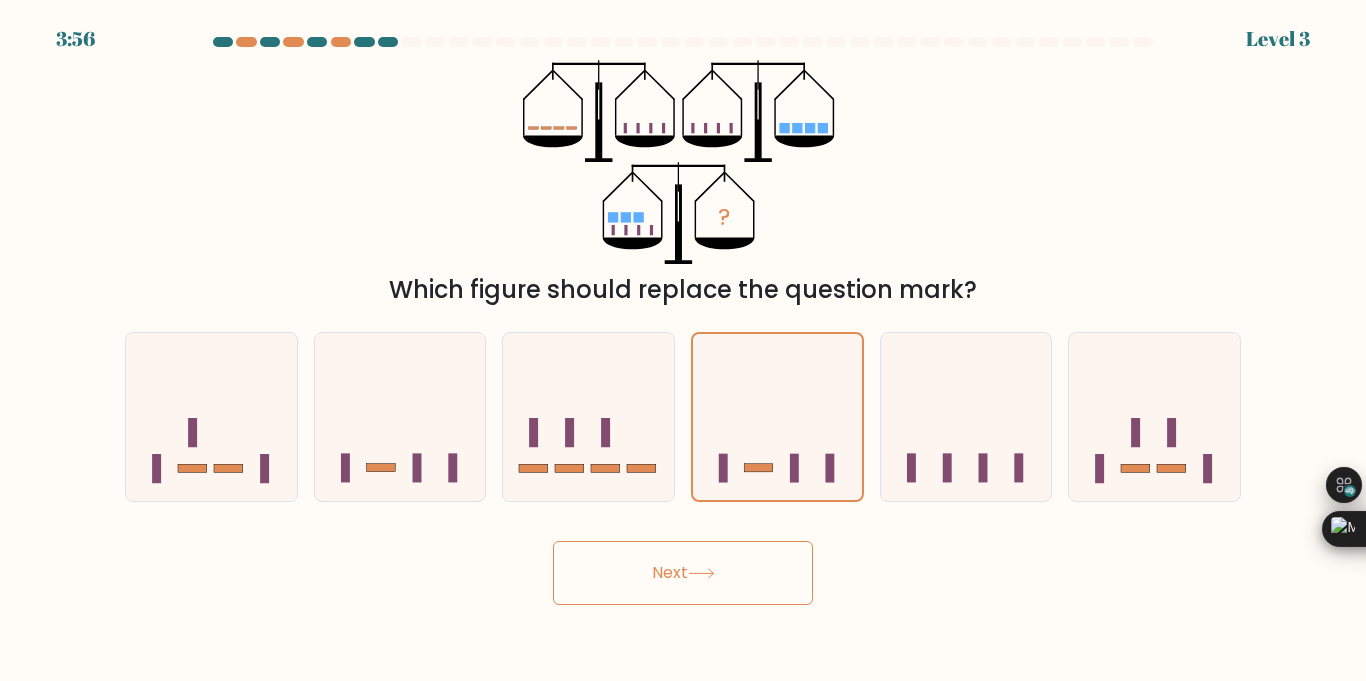 click on "Next" at bounding box center (683, 573) 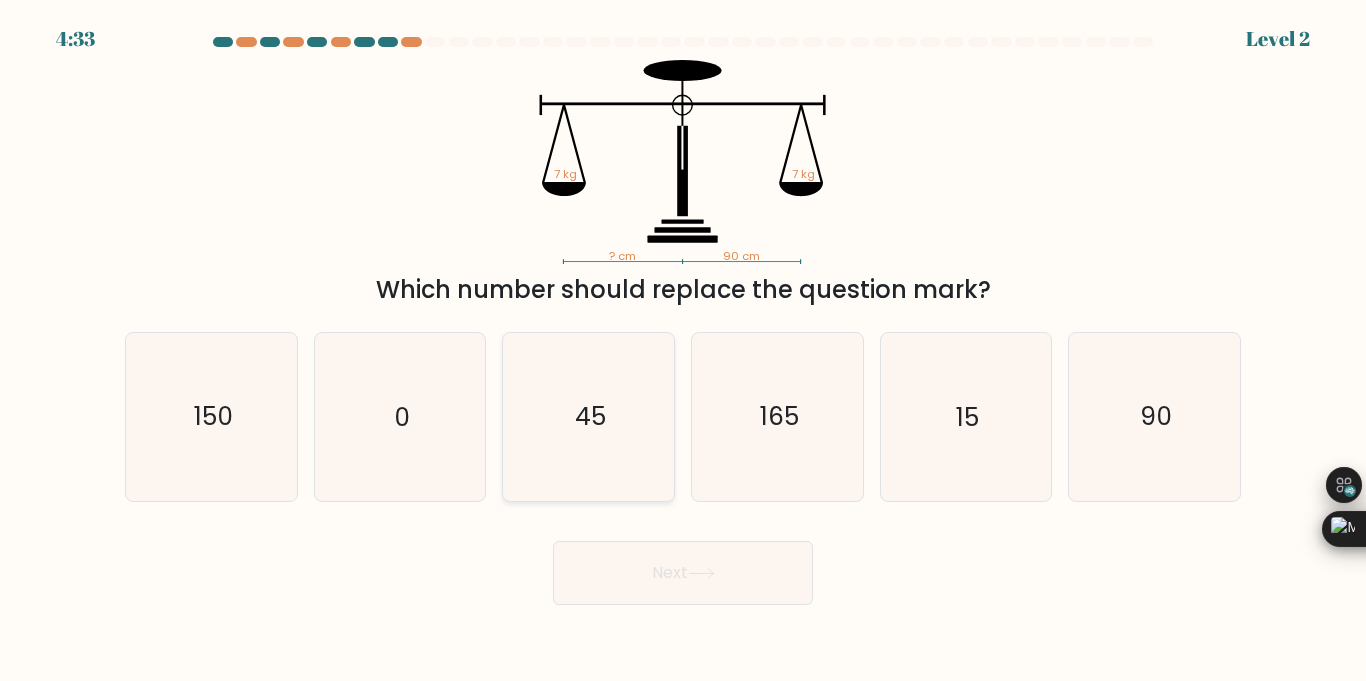 click on "45" 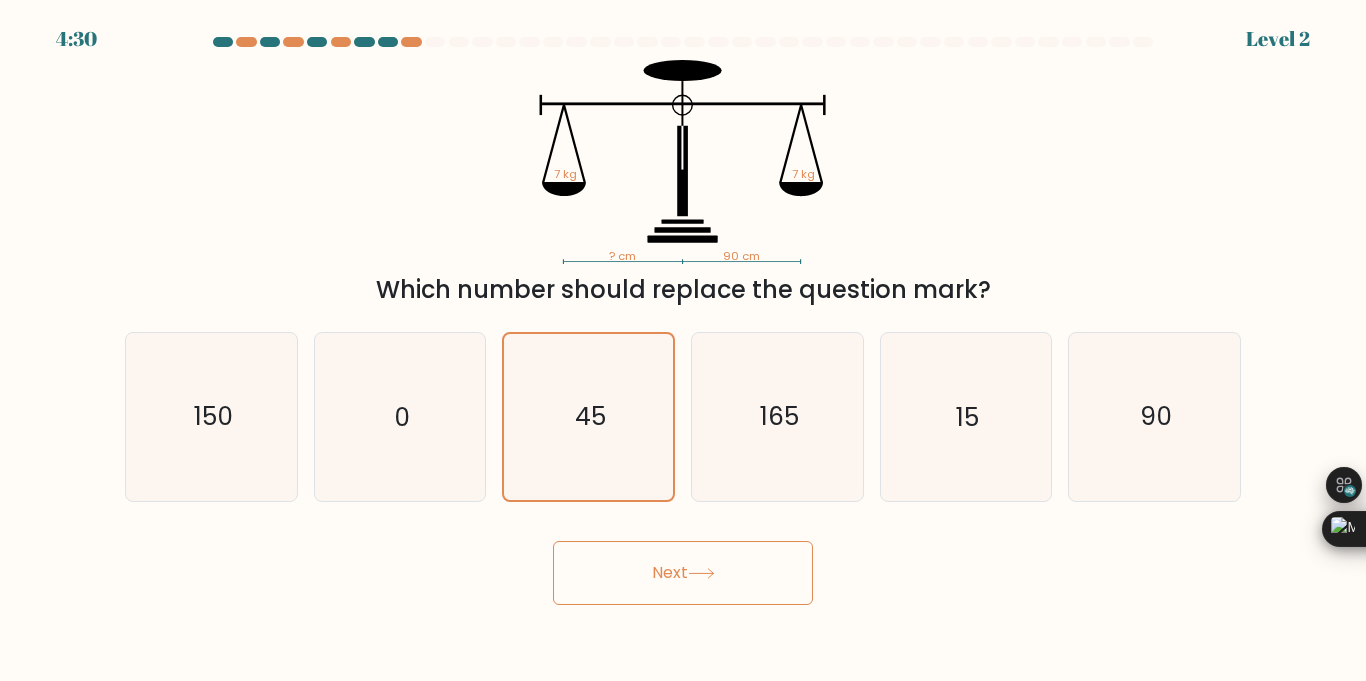 click on "Next" at bounding box center [683, 573] 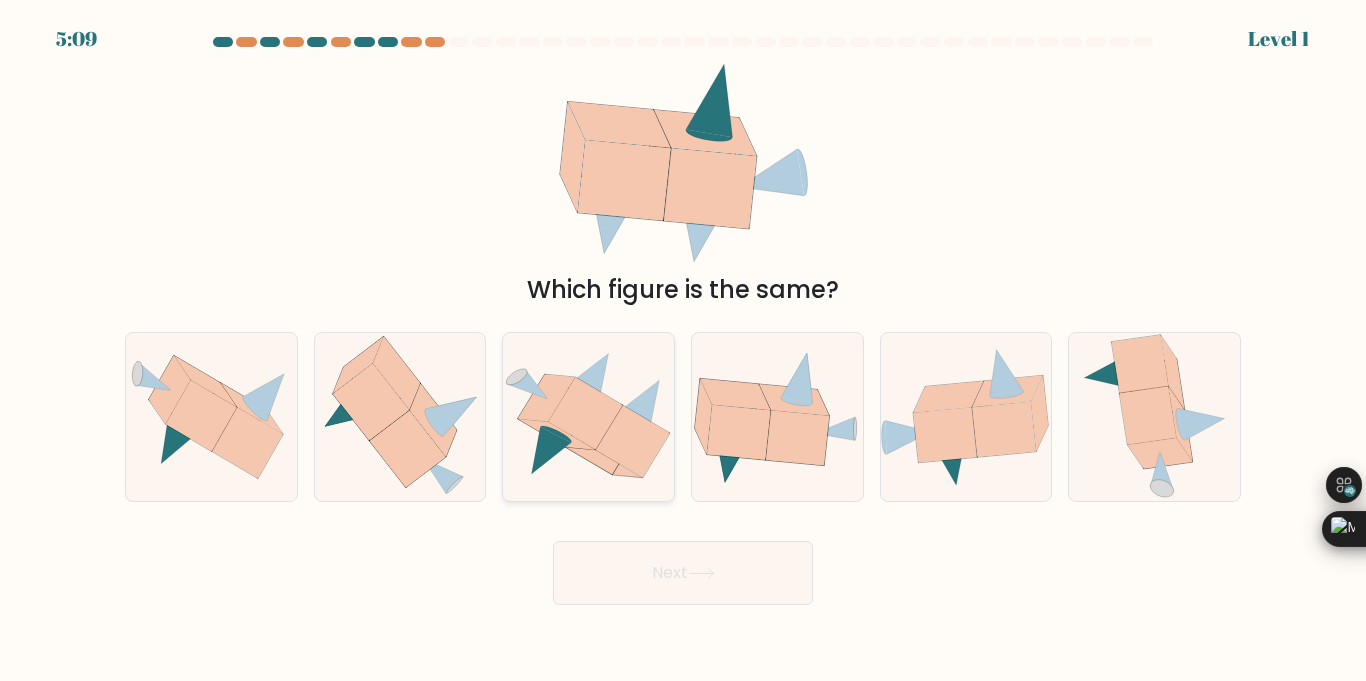 click 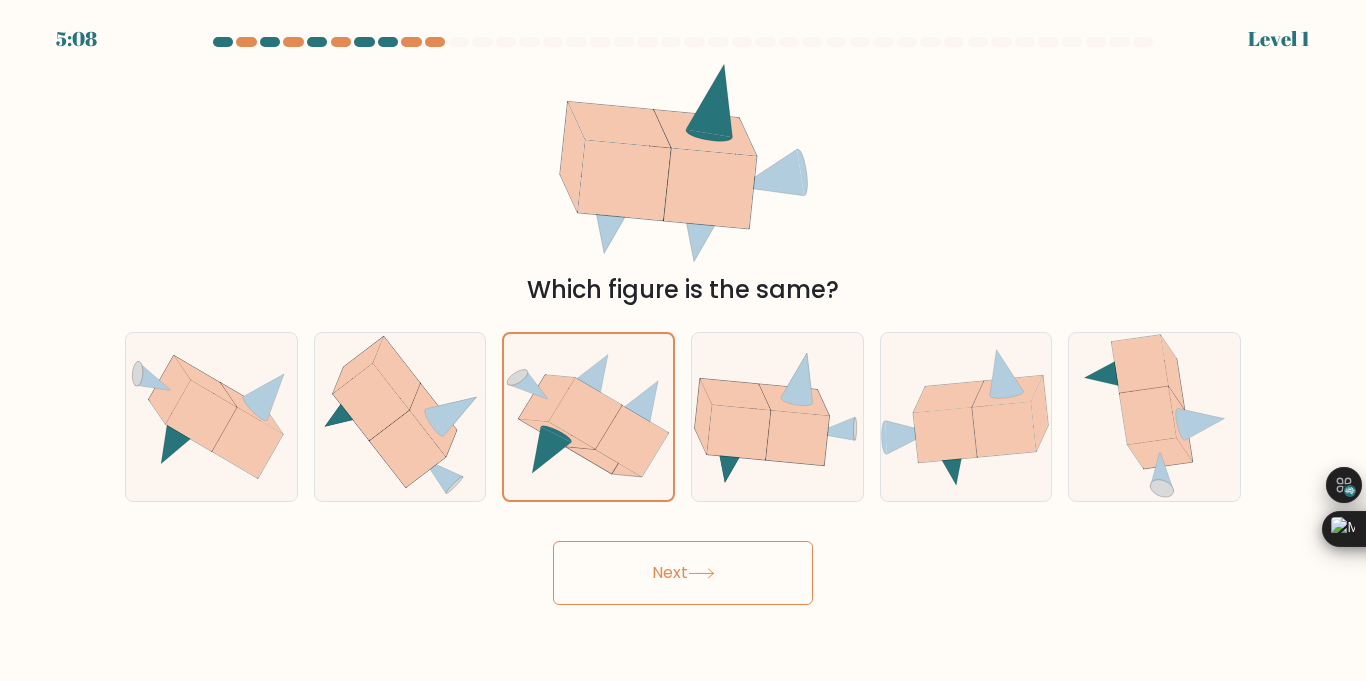 click on "Next" at bounding box center (683, 573) 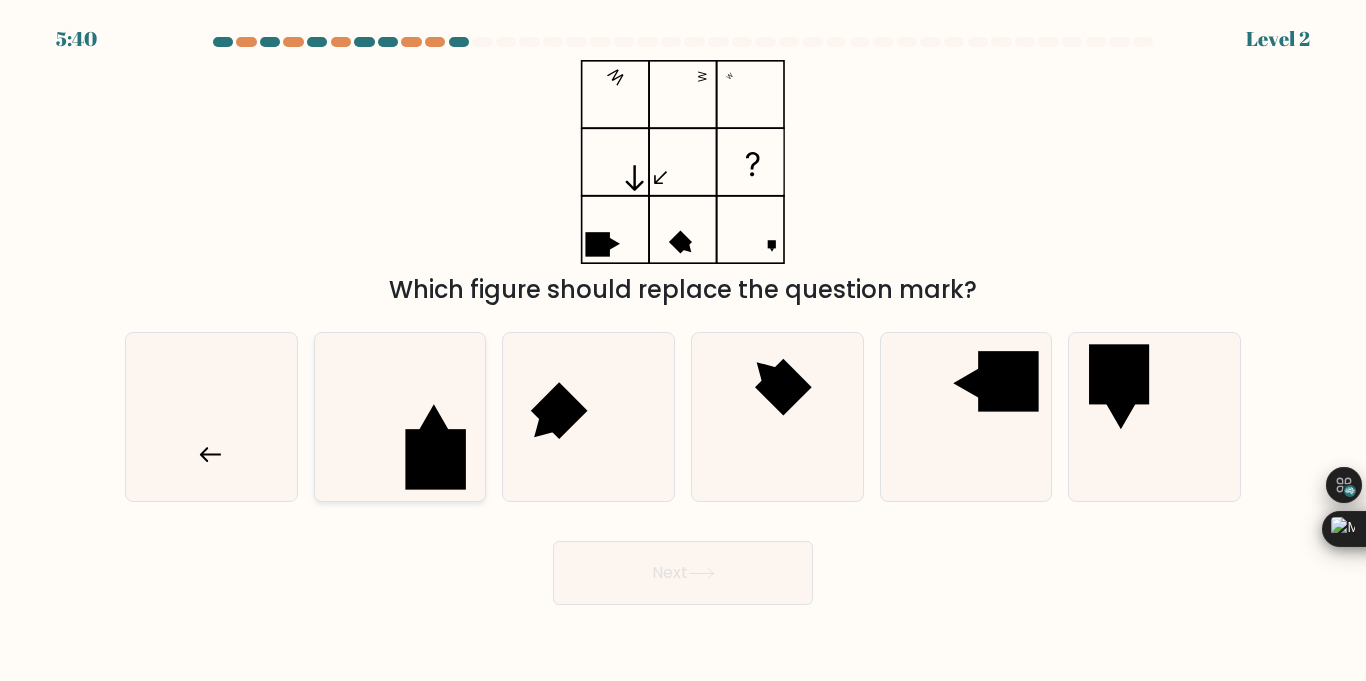 click 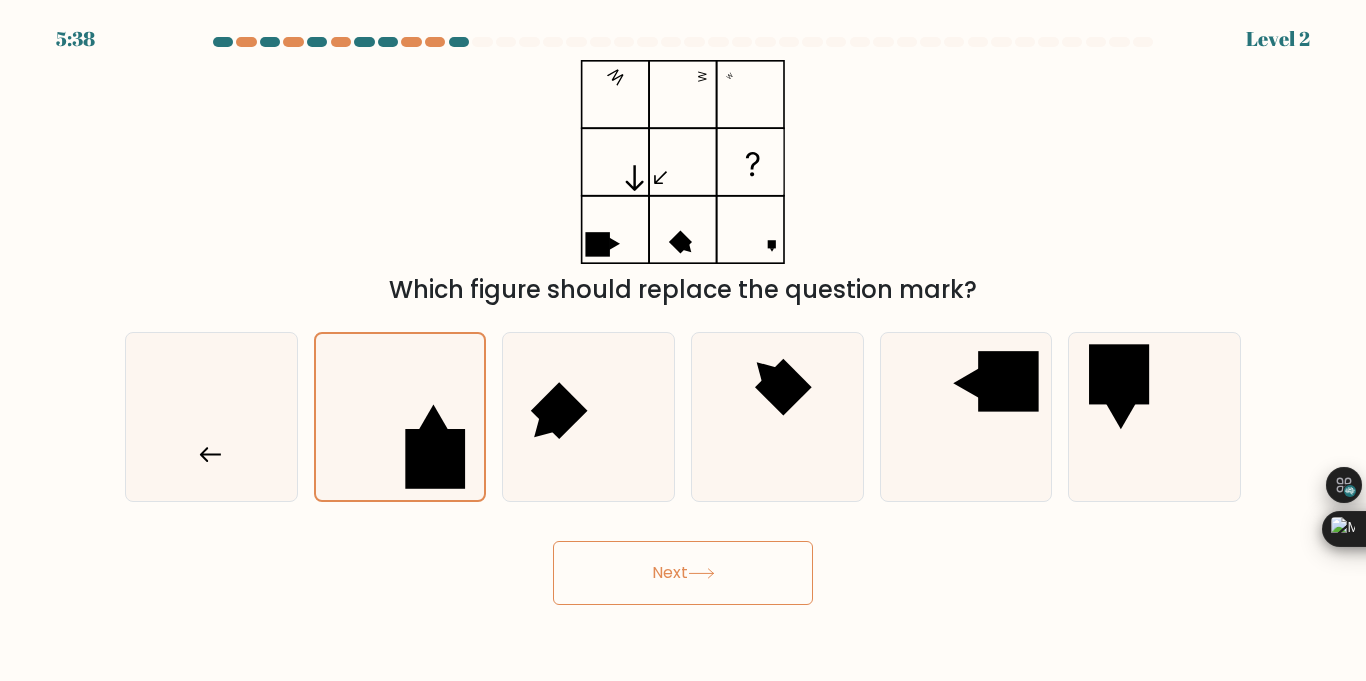 click on "Next" at bounding box center (683, 573) 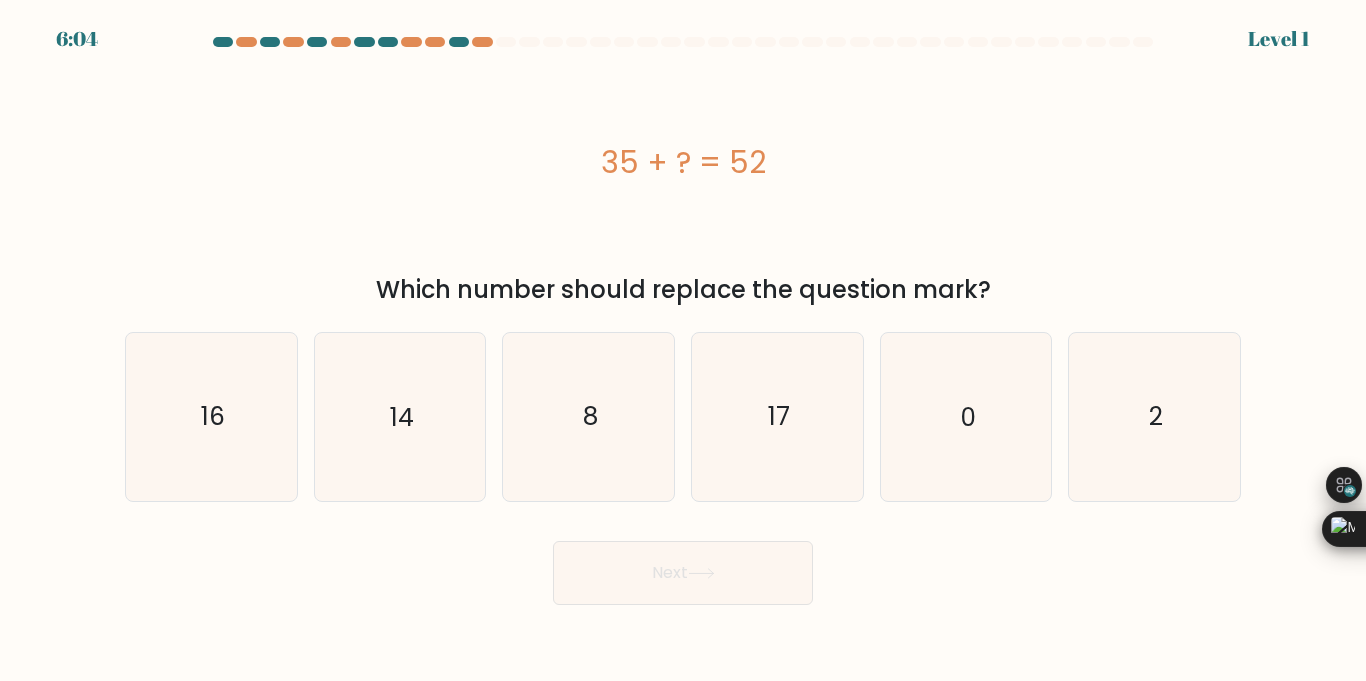 click on "Next" at bounding box center (683, 573) 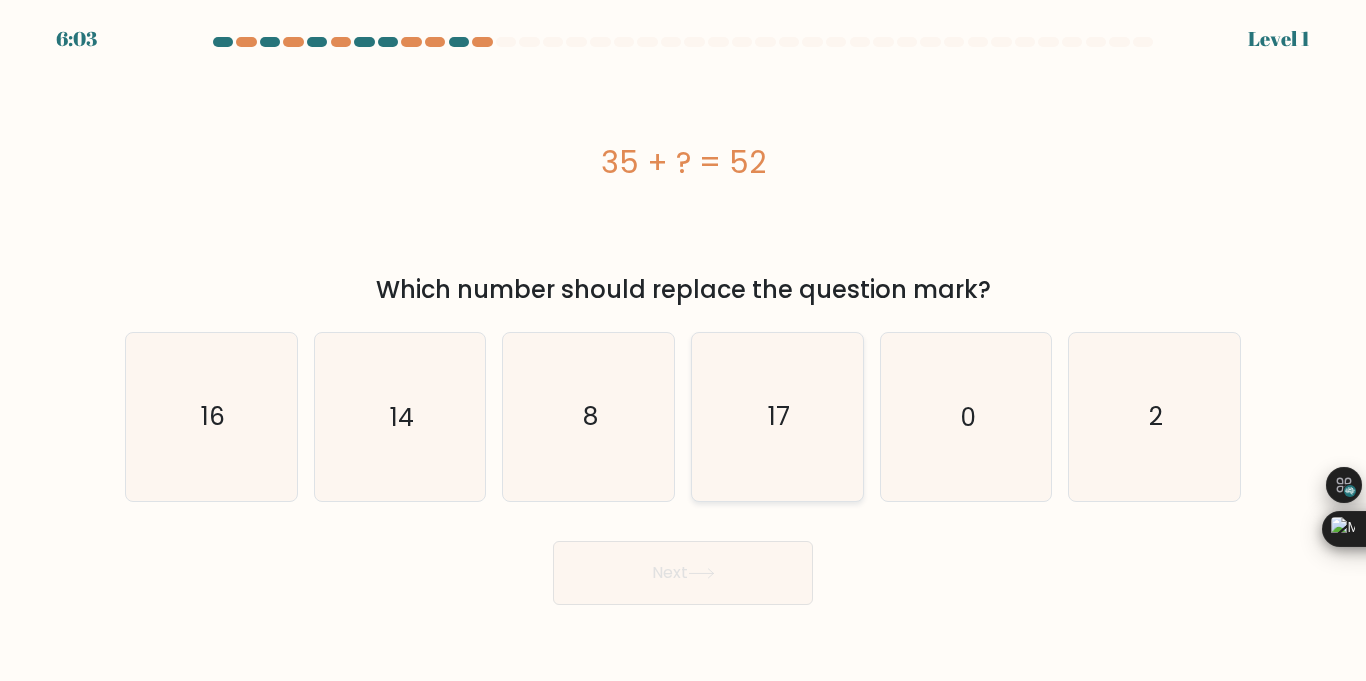 click on "17" 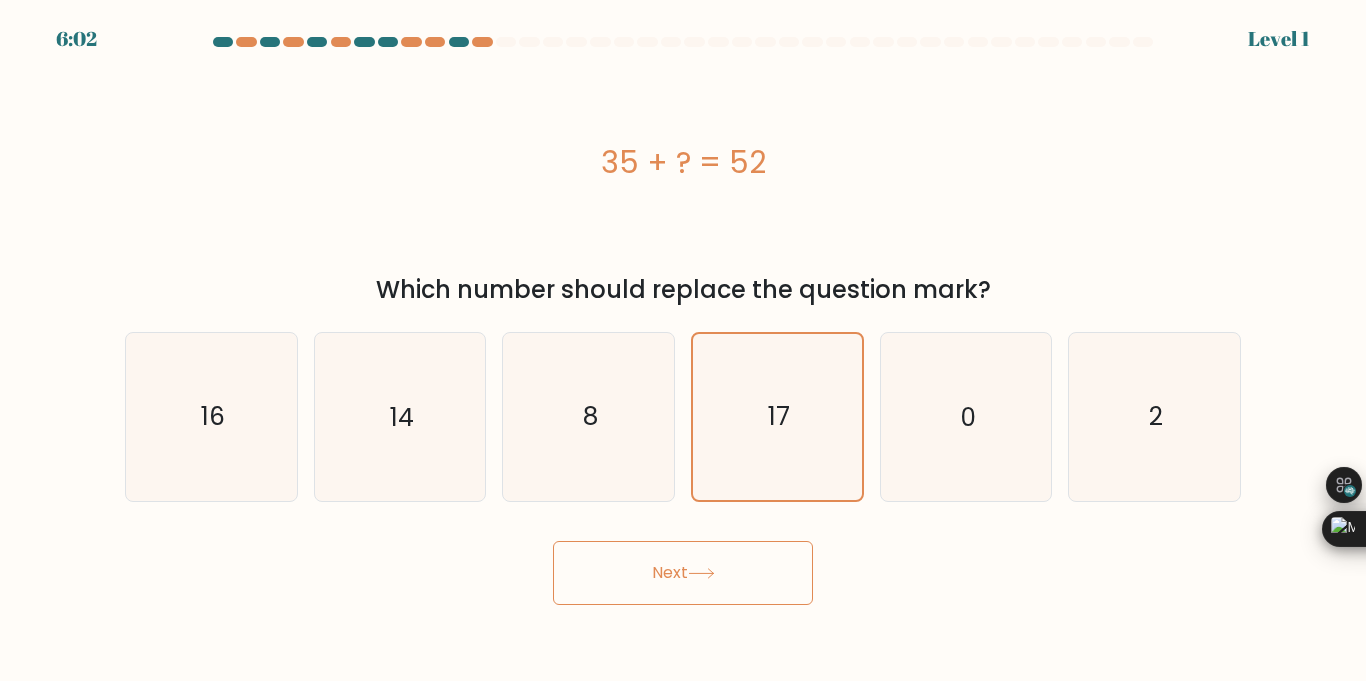 click on "Next" at bounding box center [683, 573] 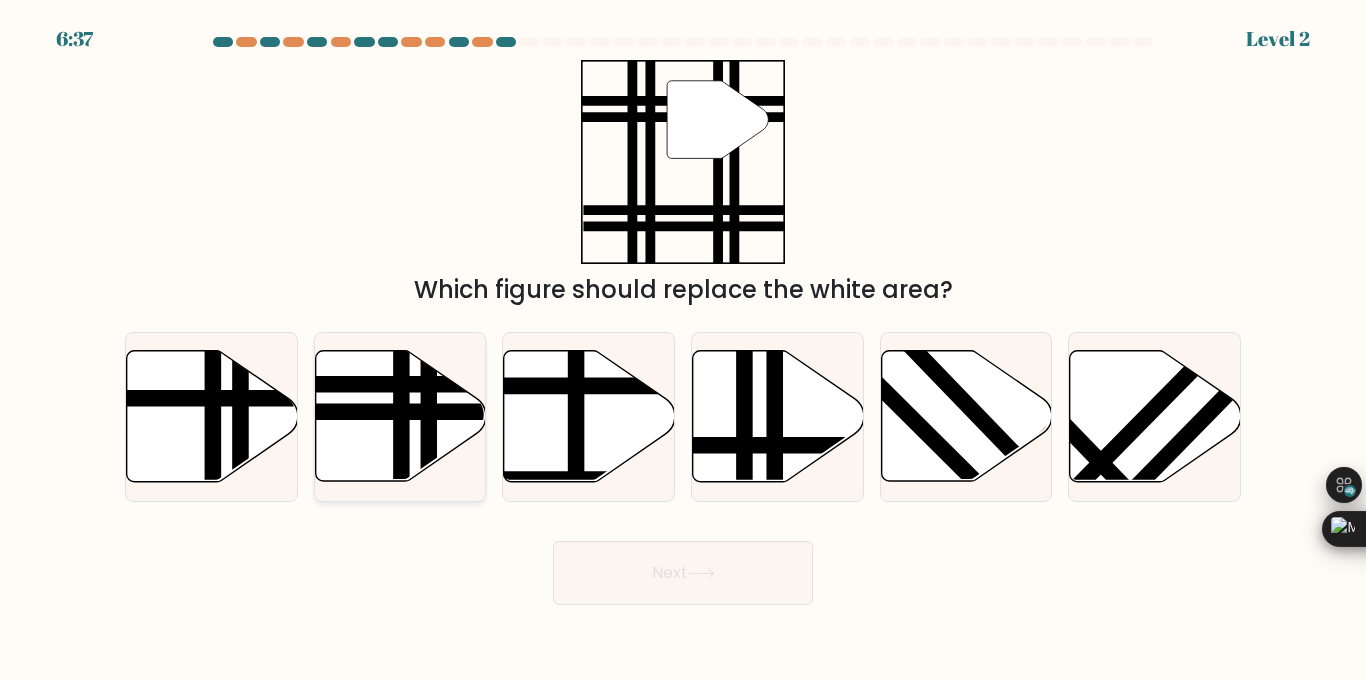 click 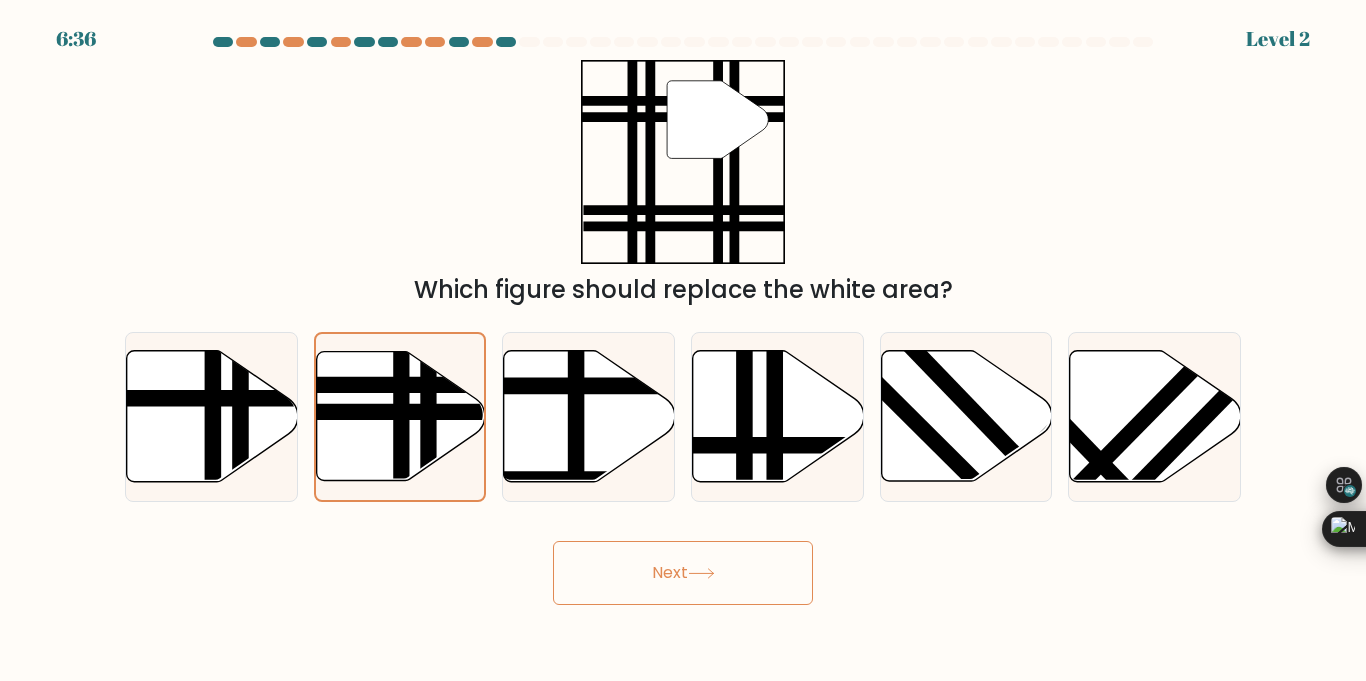 click on "Next" at bounding box center [683, 573] 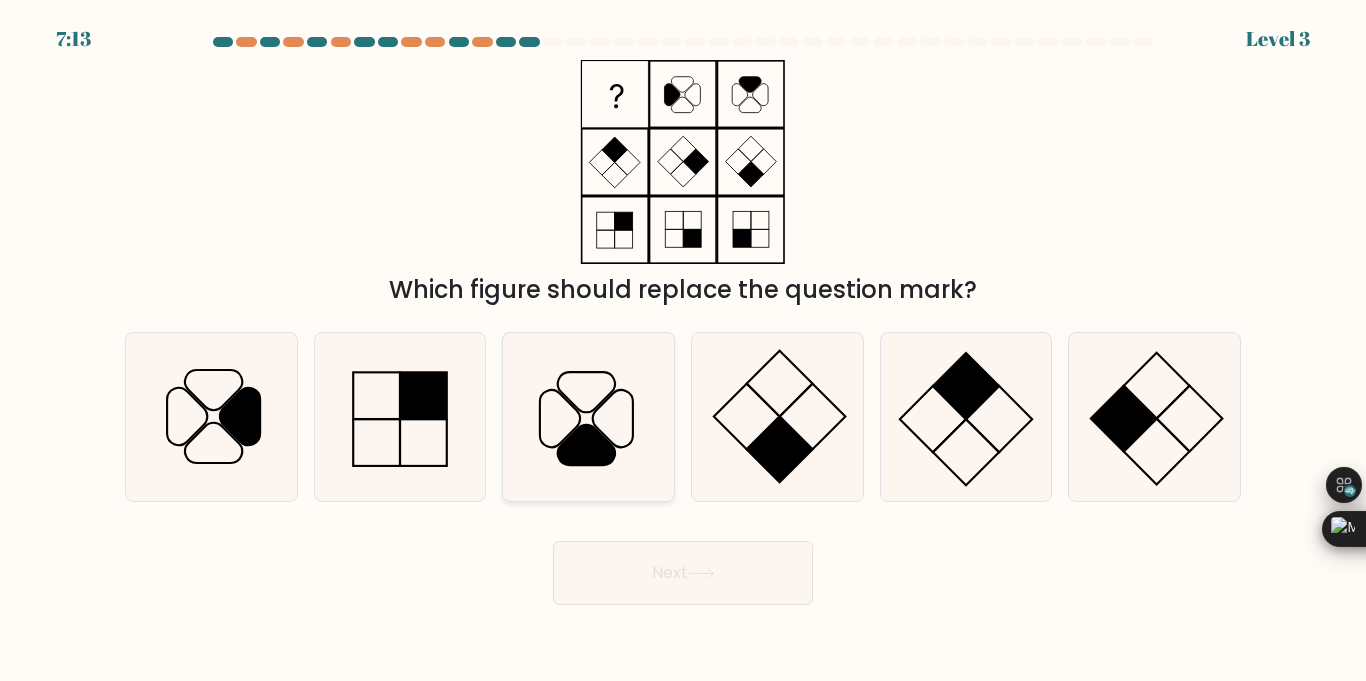 click 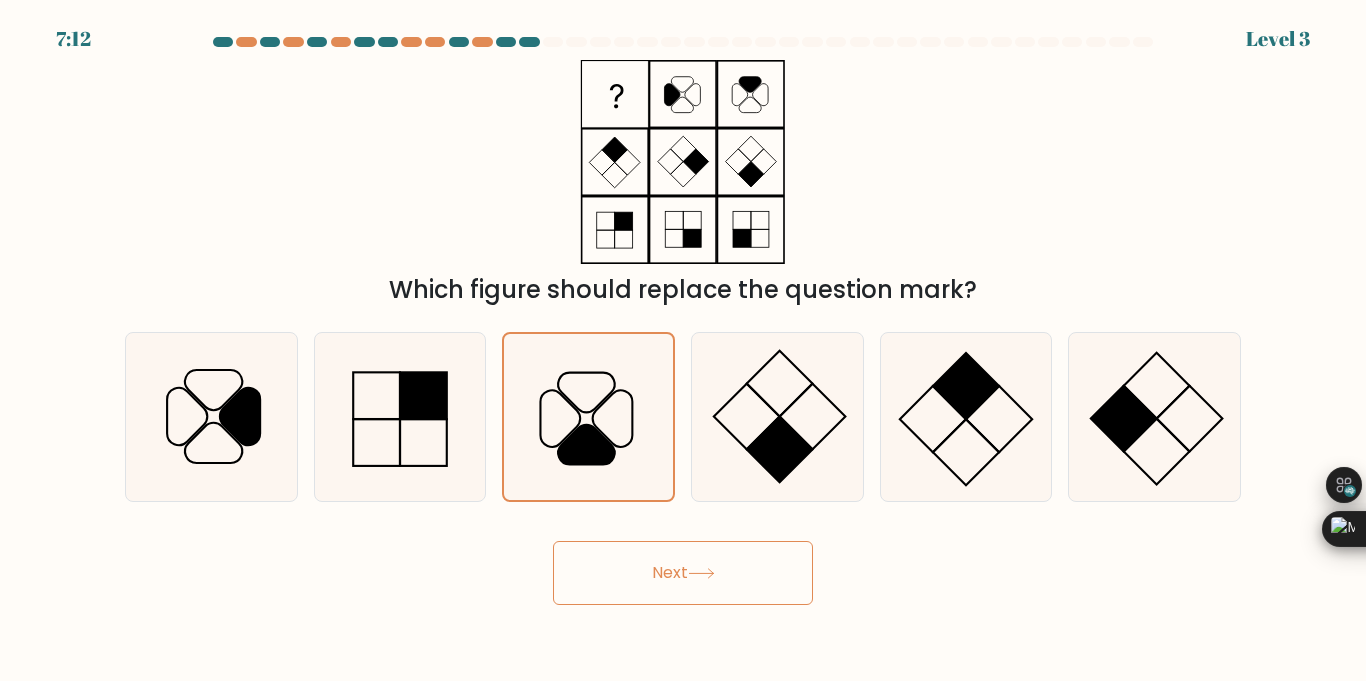 click on "Next" at bounding box center [683, 573] 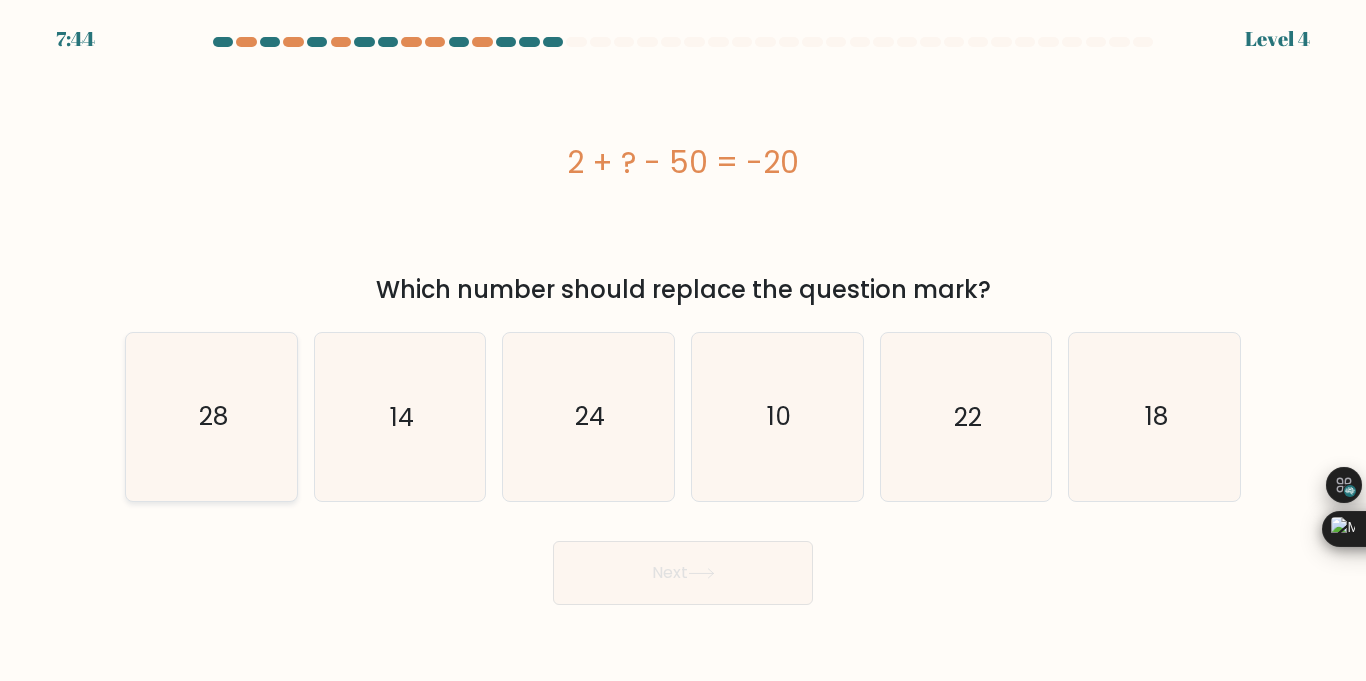 click on "28" 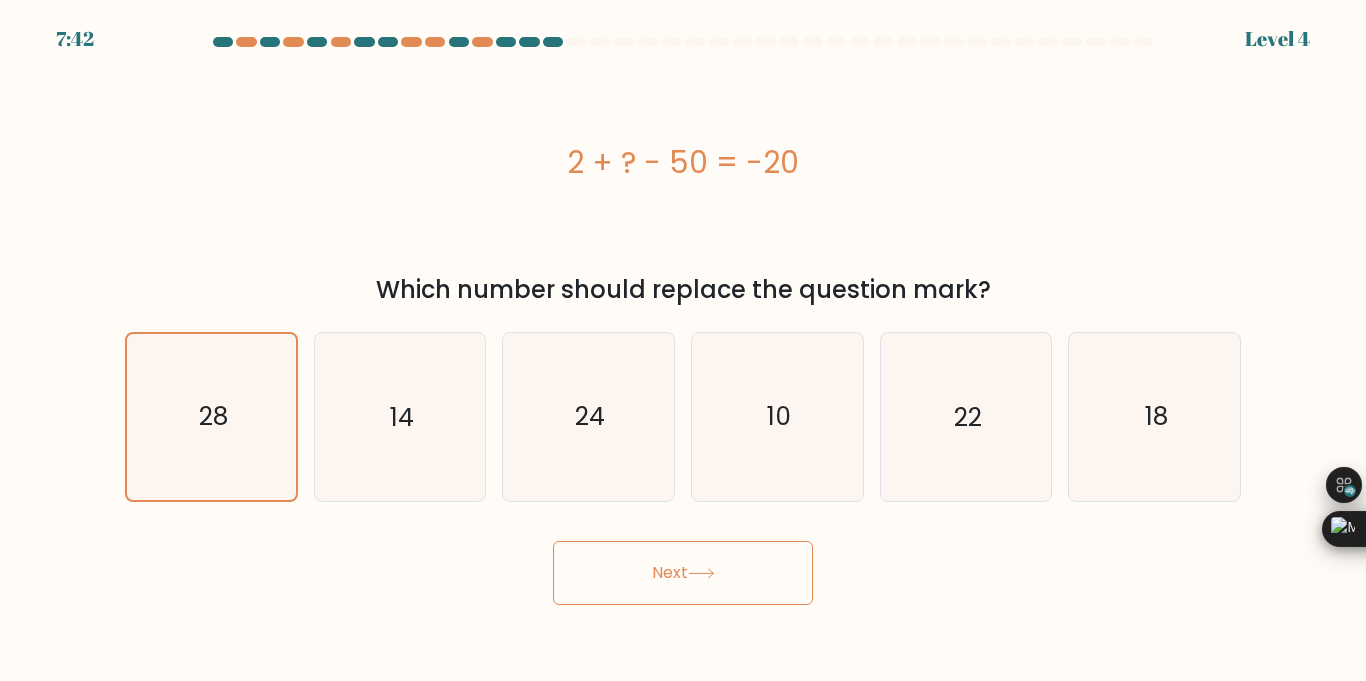 click on "Next" at bounding box center (683, 573) 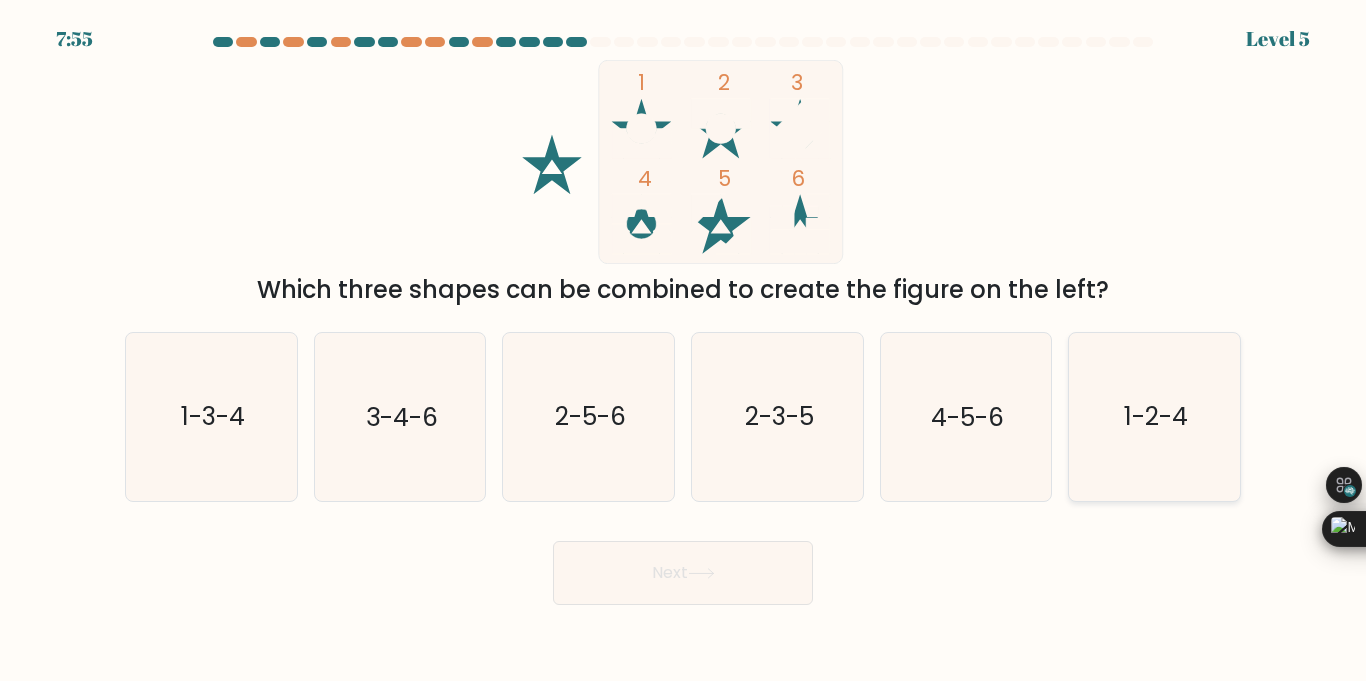 click on "1-2-4" 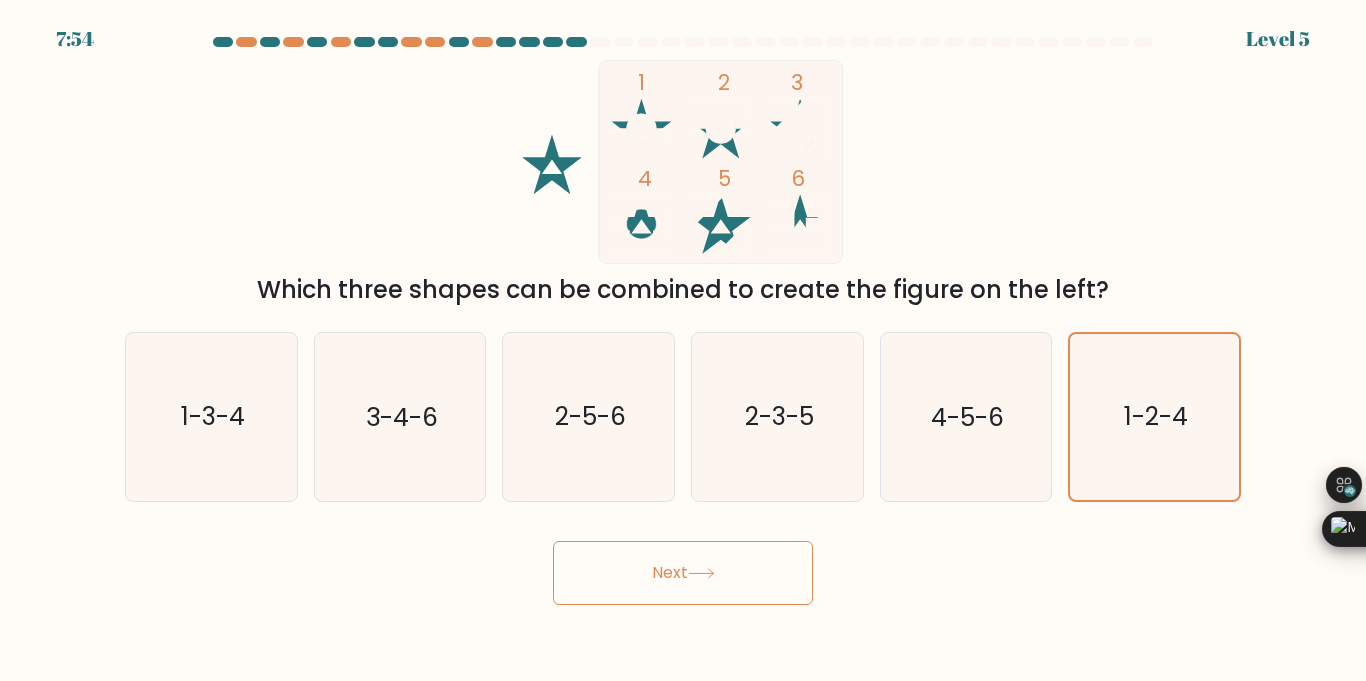click on "Next" at bounding box center [683, 573] 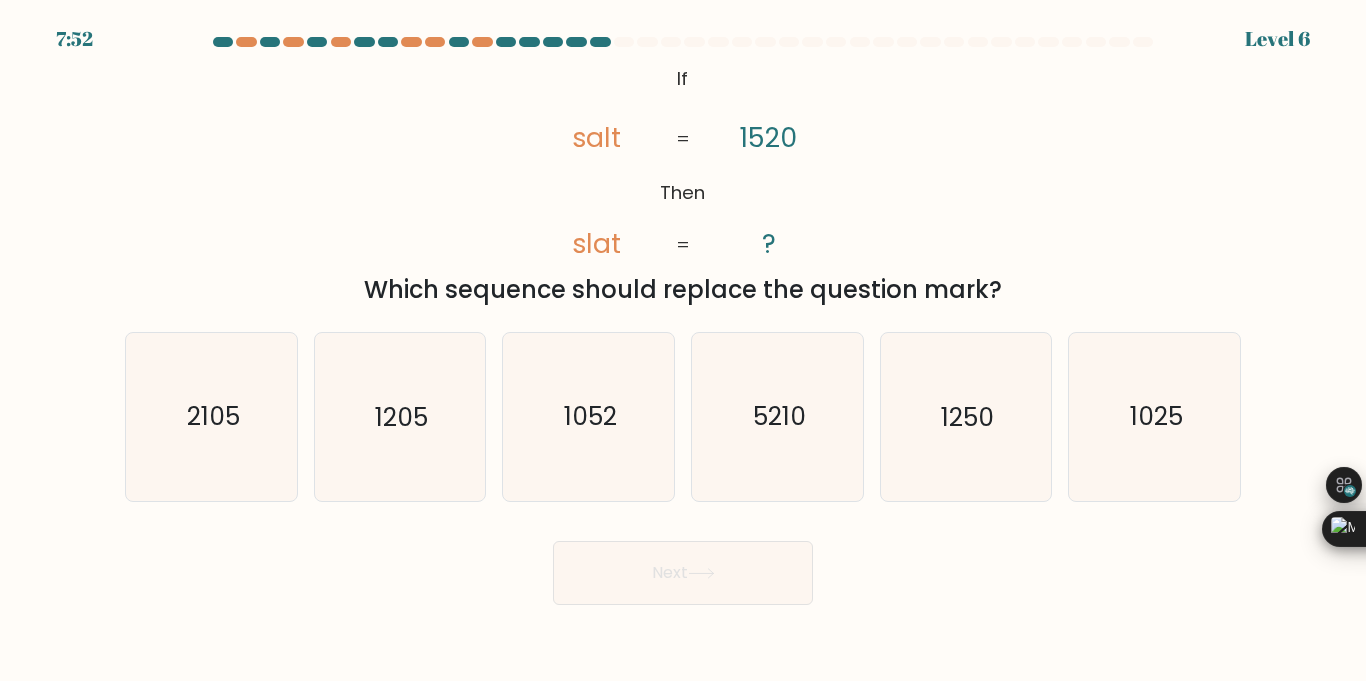 click on "Next" at bounding box center (683, 573) 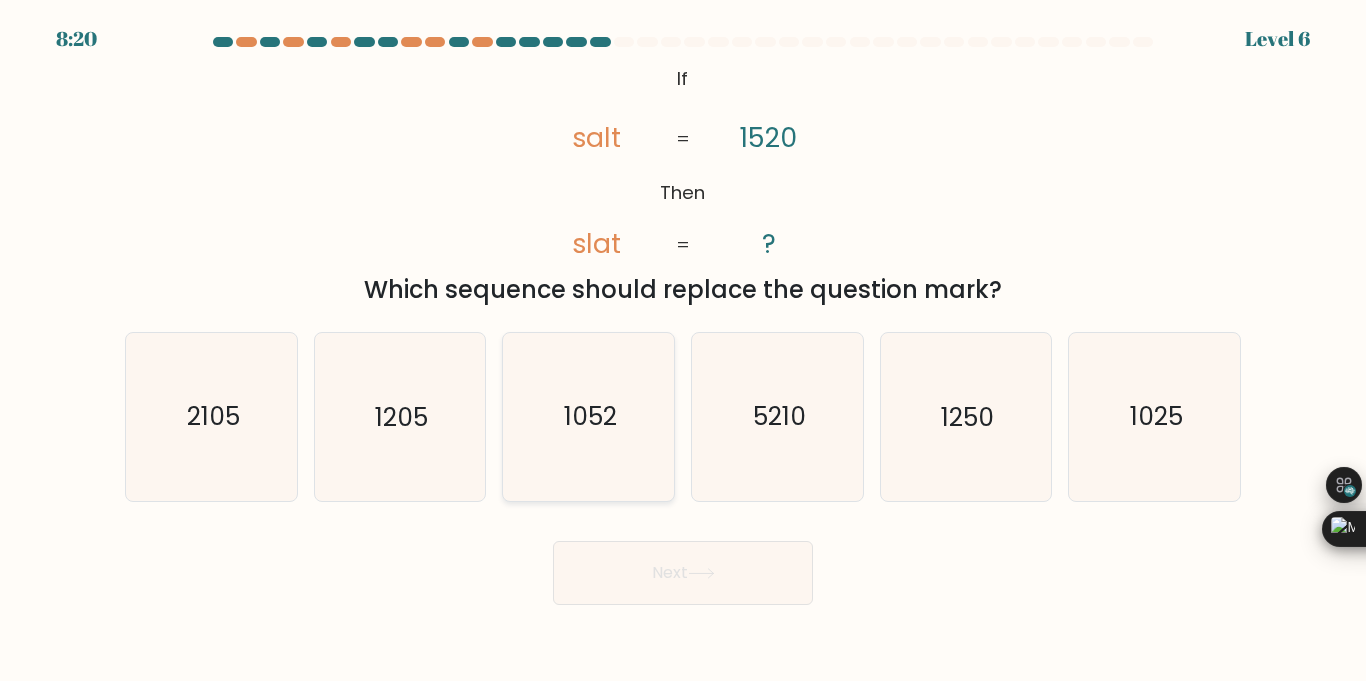click on "1052" 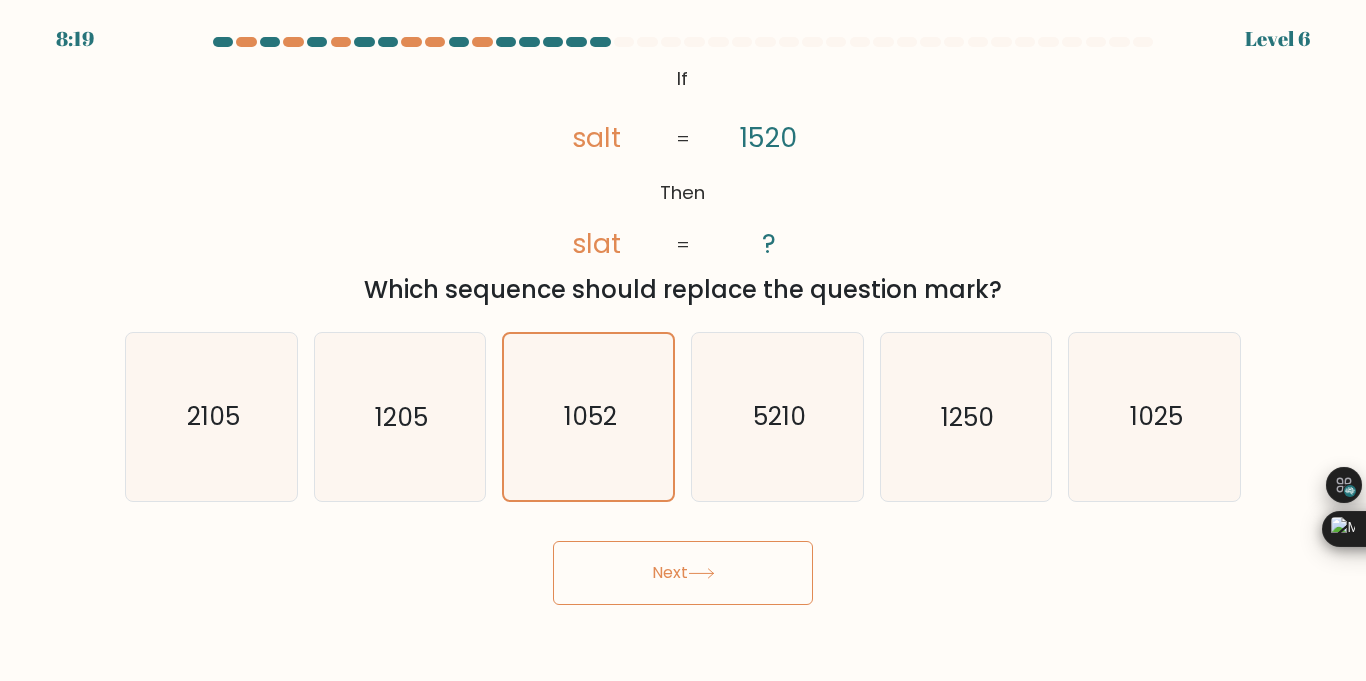 click on "Next" at bounding box center [683, 573] 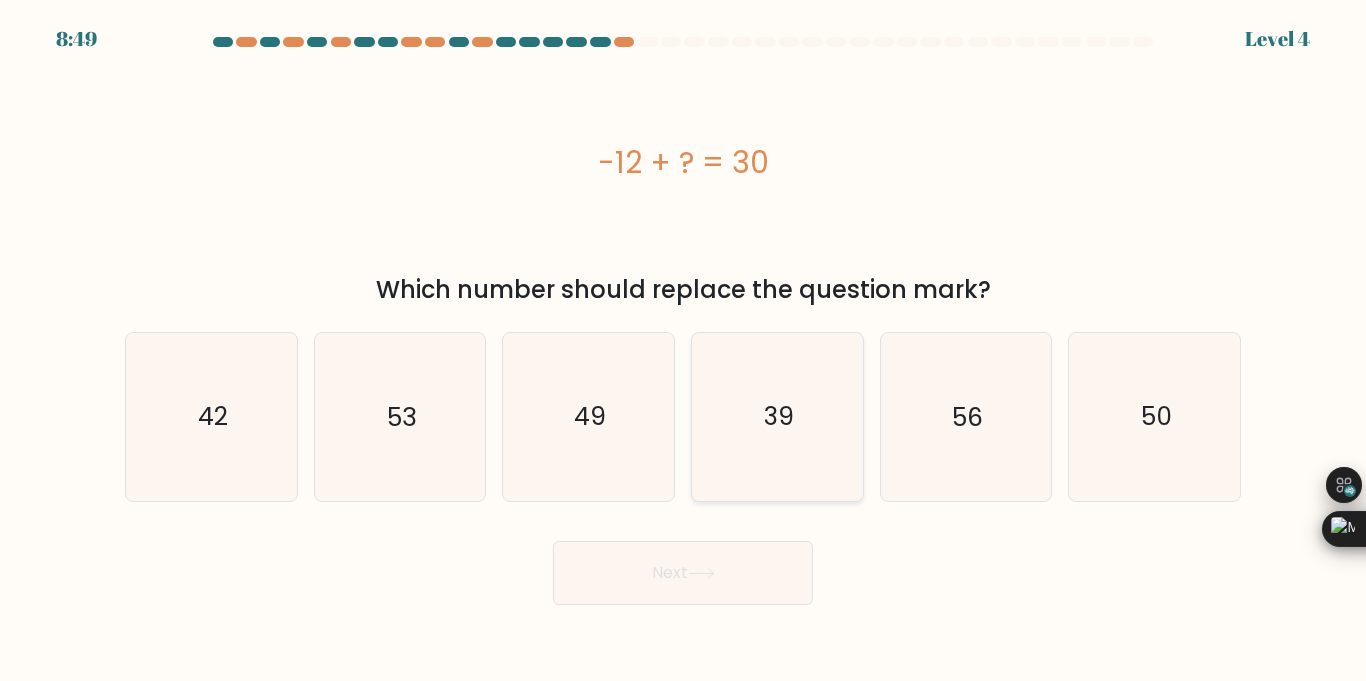 click on "39" 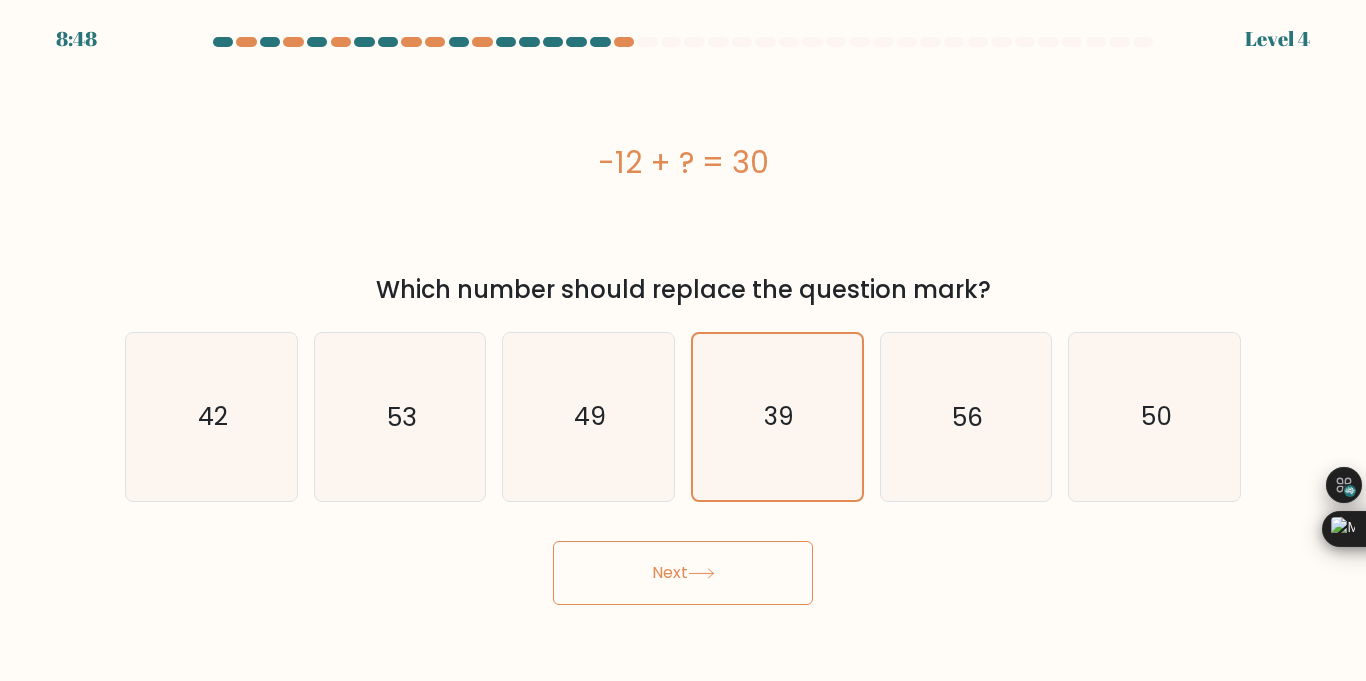 click 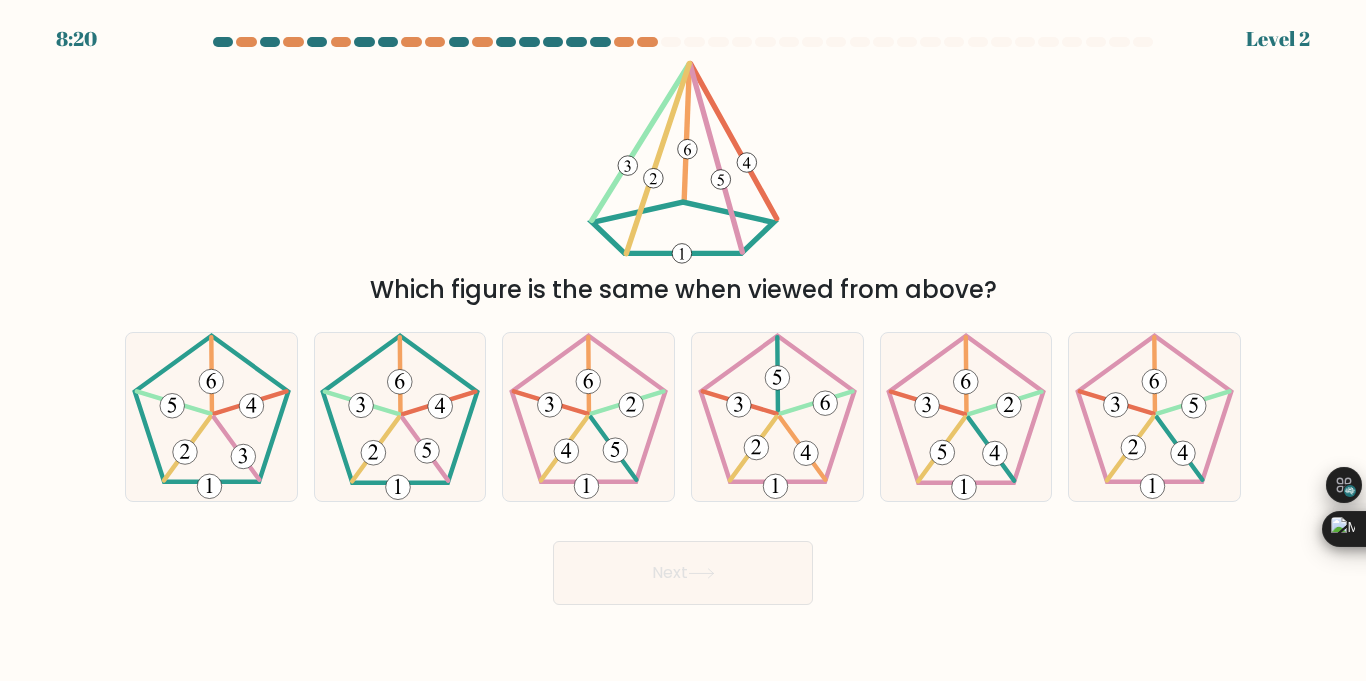 type 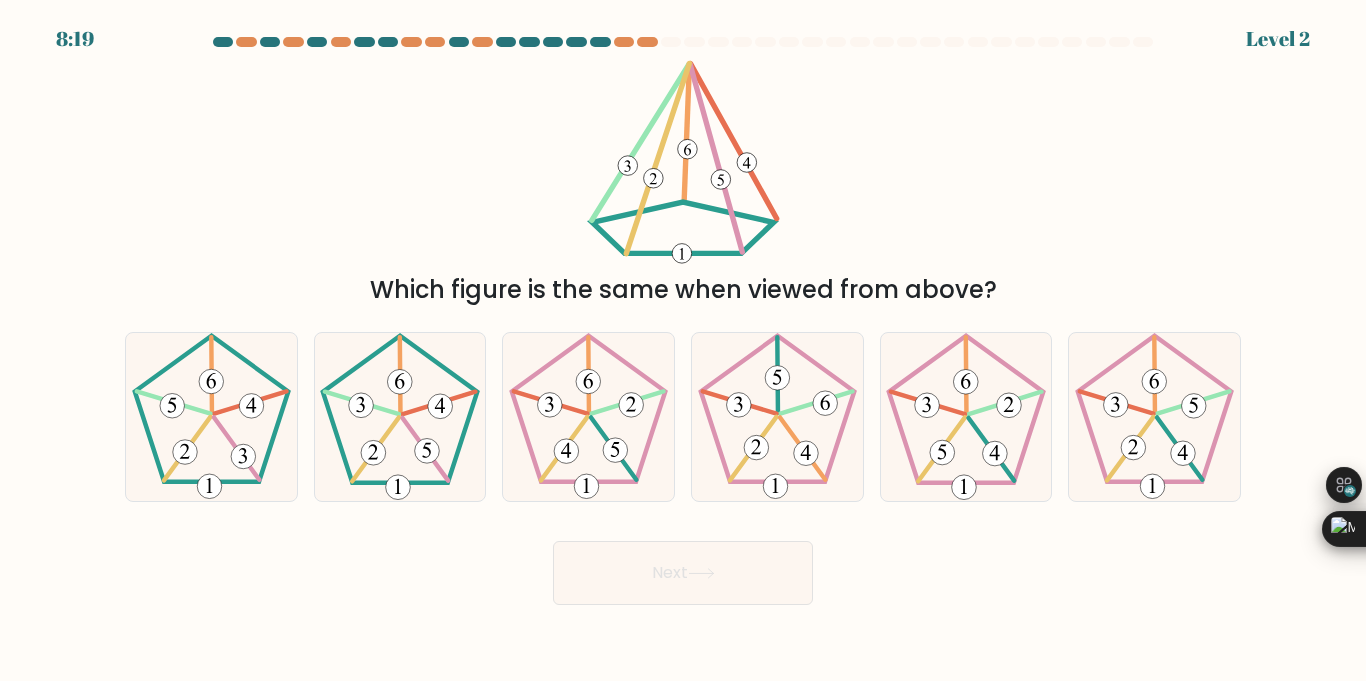 click on "Next" at bounding box center (683, 573) 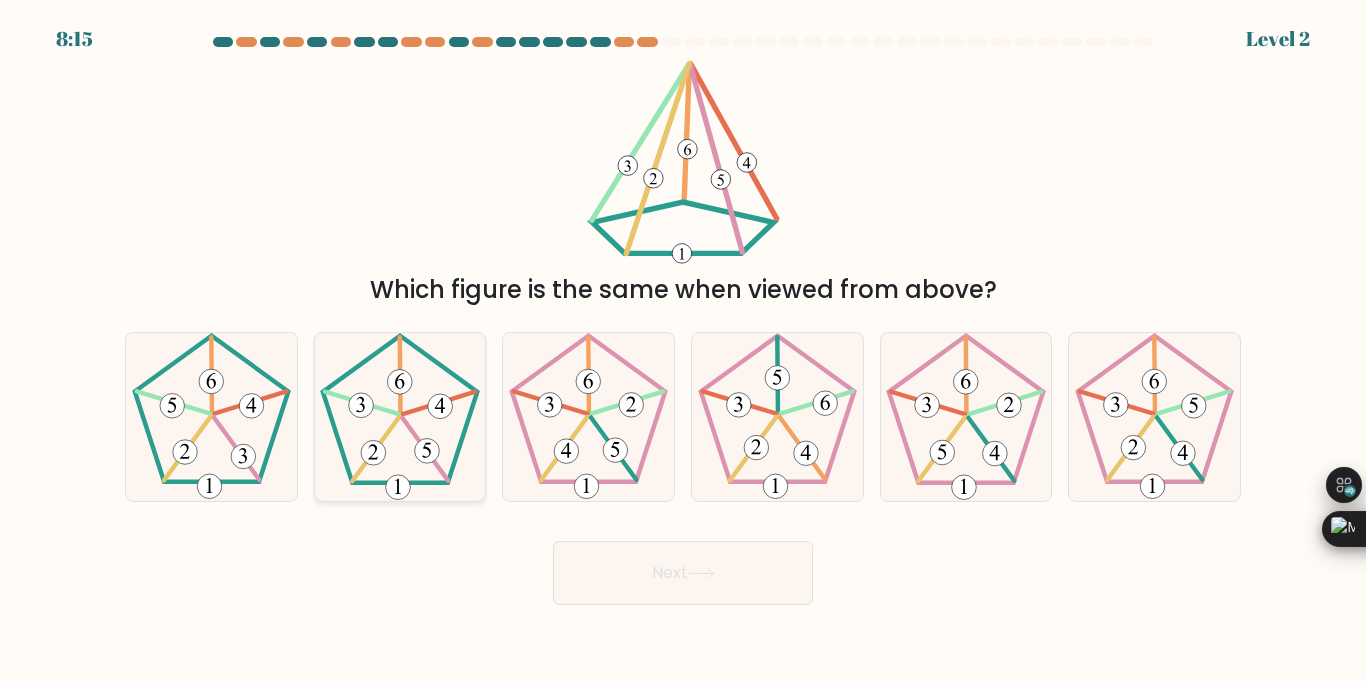 click 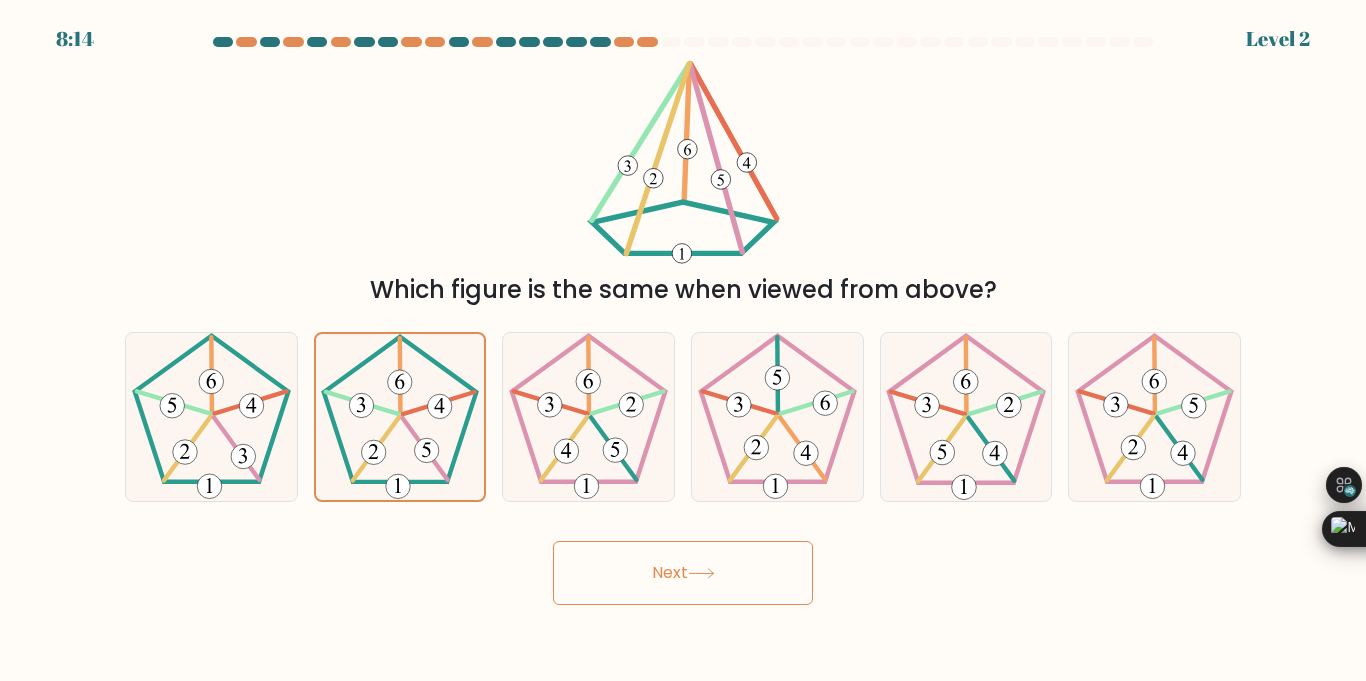 click on "Next" at bounding box center (683, 573) 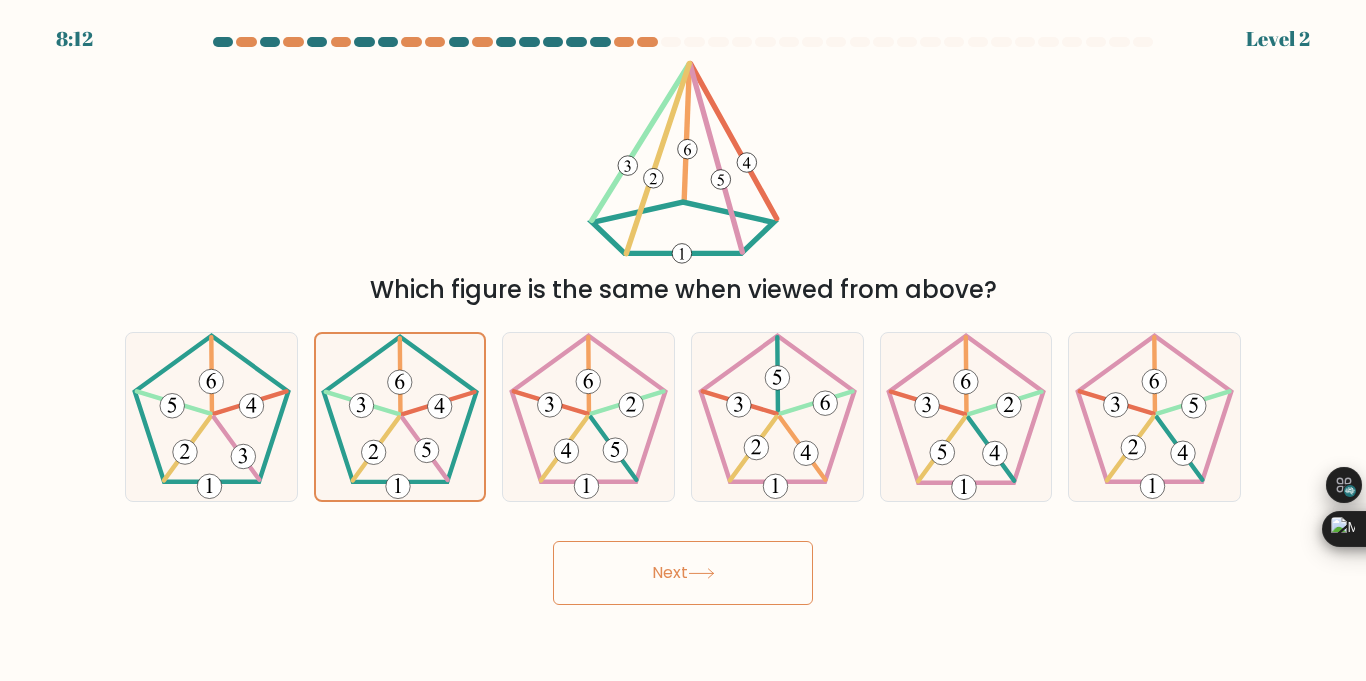 click on "Next" at bounding box center (683, 573) 